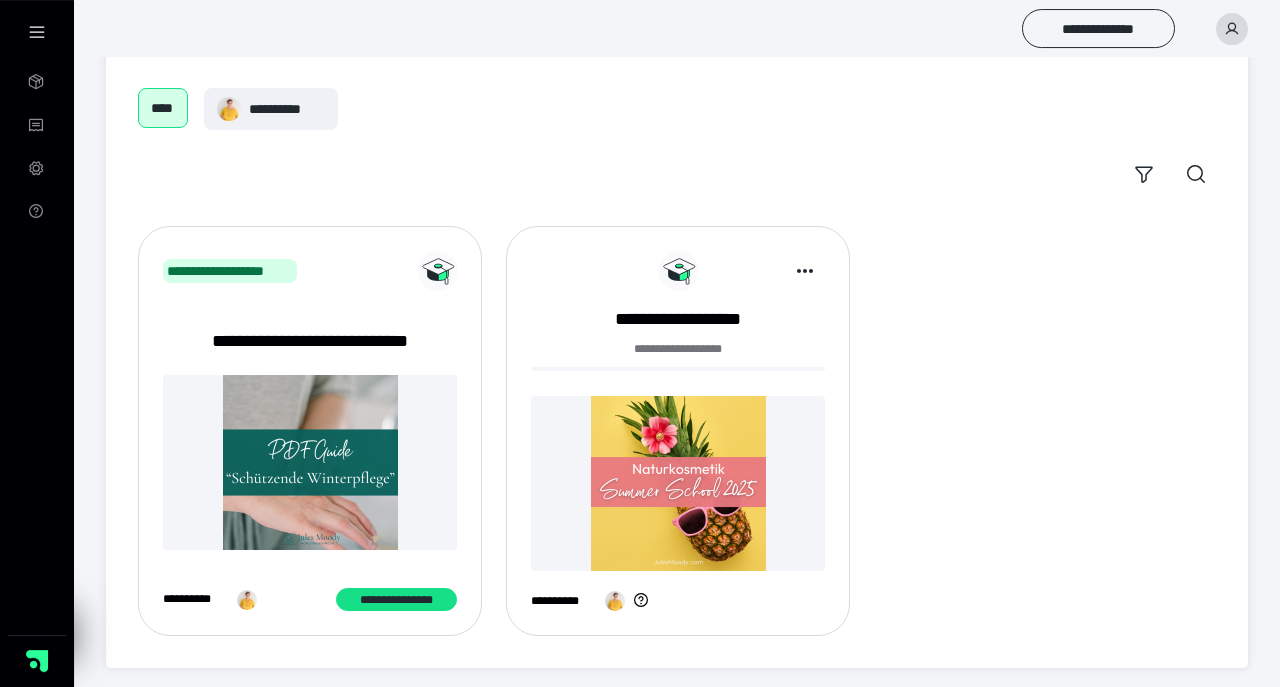 scroll, scrollTop: 92, scrollLeft: 0, axis: vertical 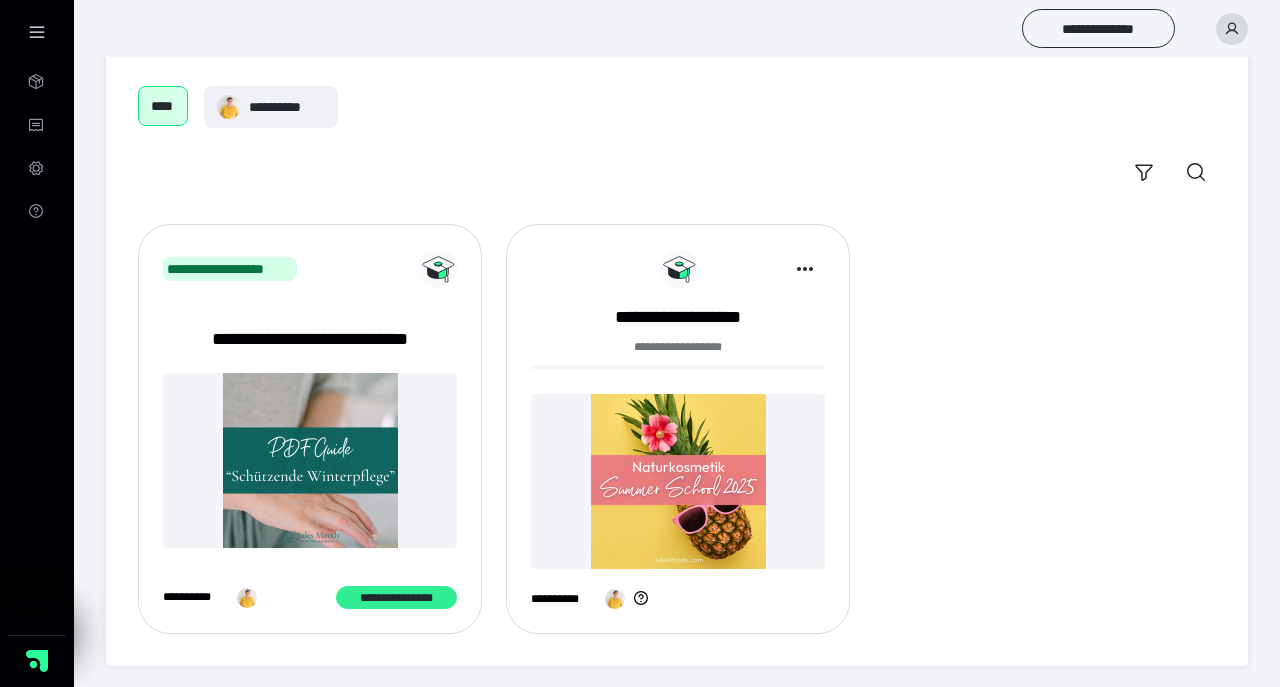click on "**********" at bounding box center [396, 597] 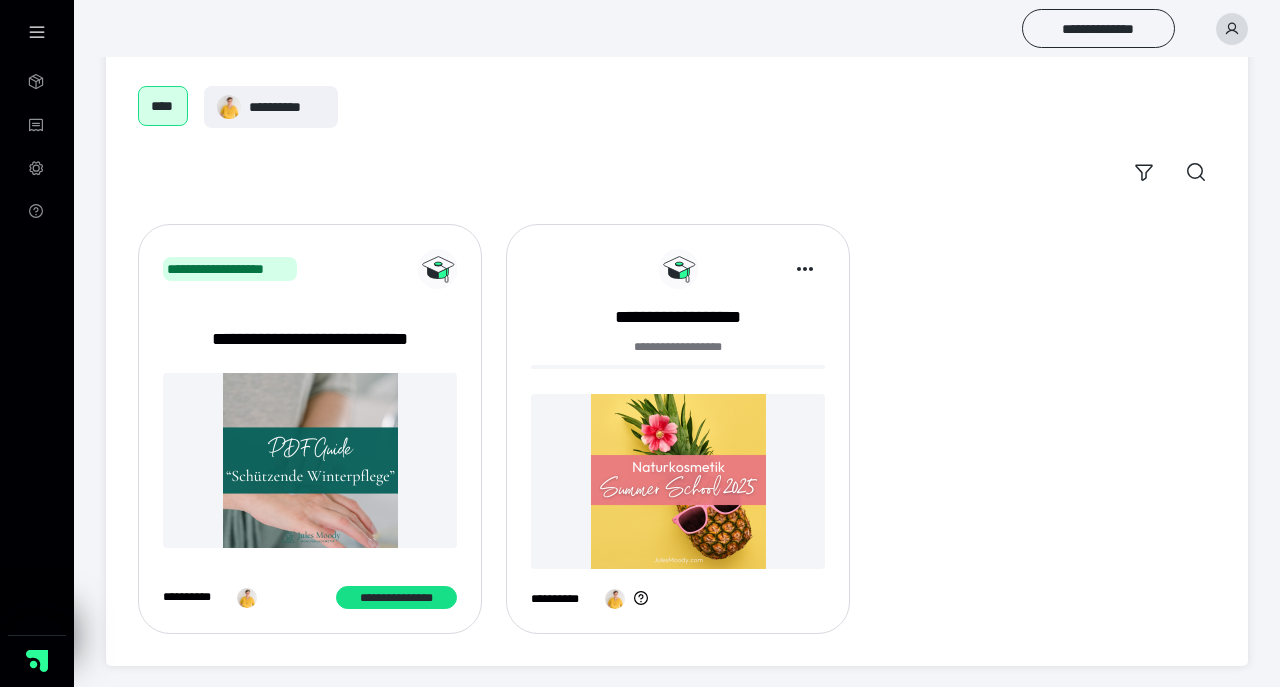 click at bounding box center (678, 481) 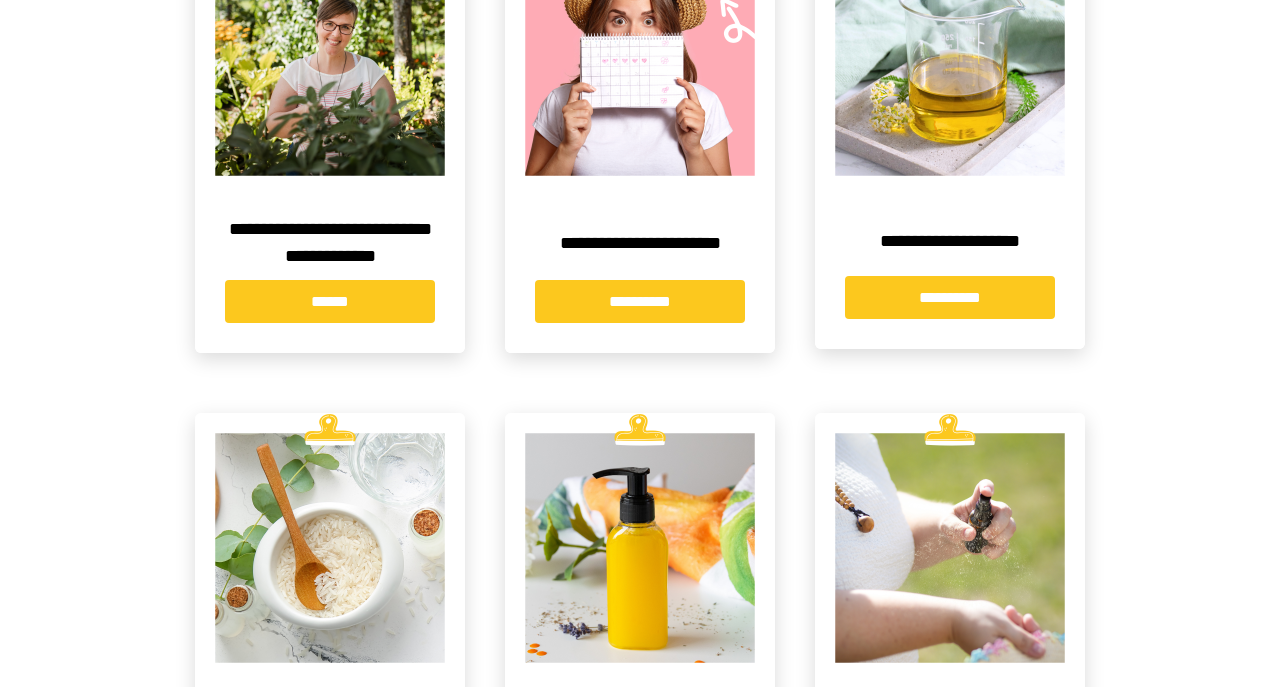 scroll, scrollTop: 410, scrollLeft: 0, axis: vertical 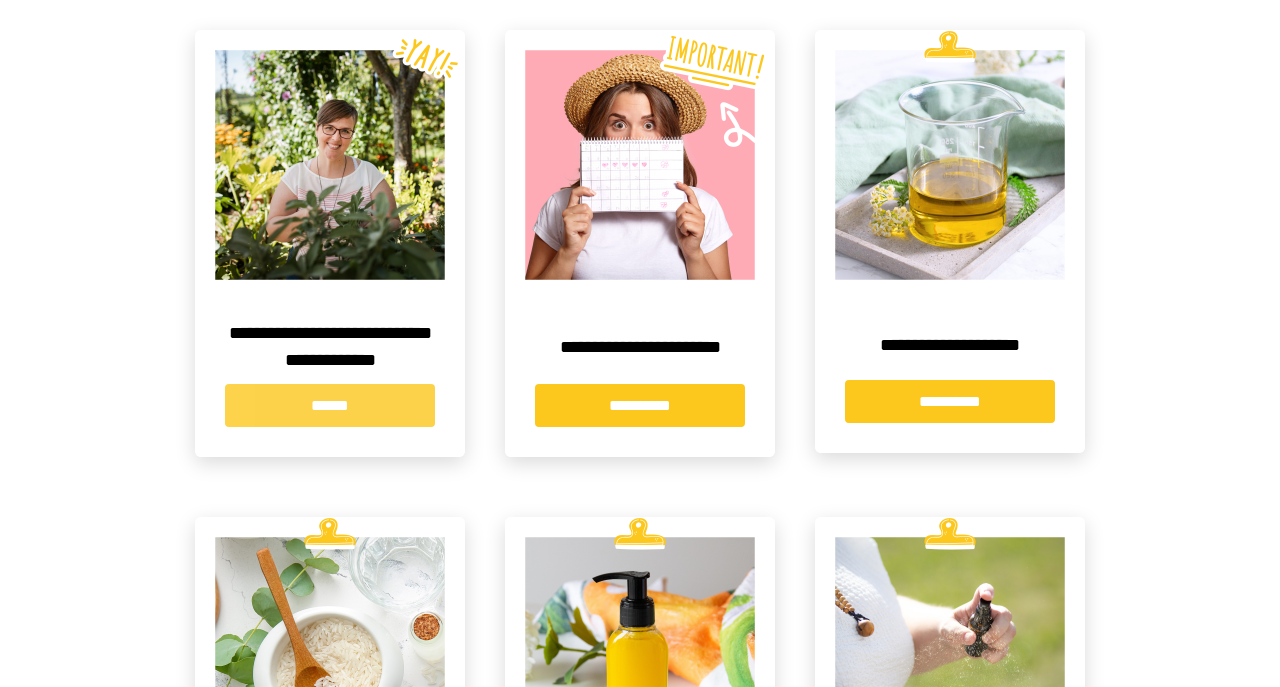 click on "******" at bounding box center (330, 405) 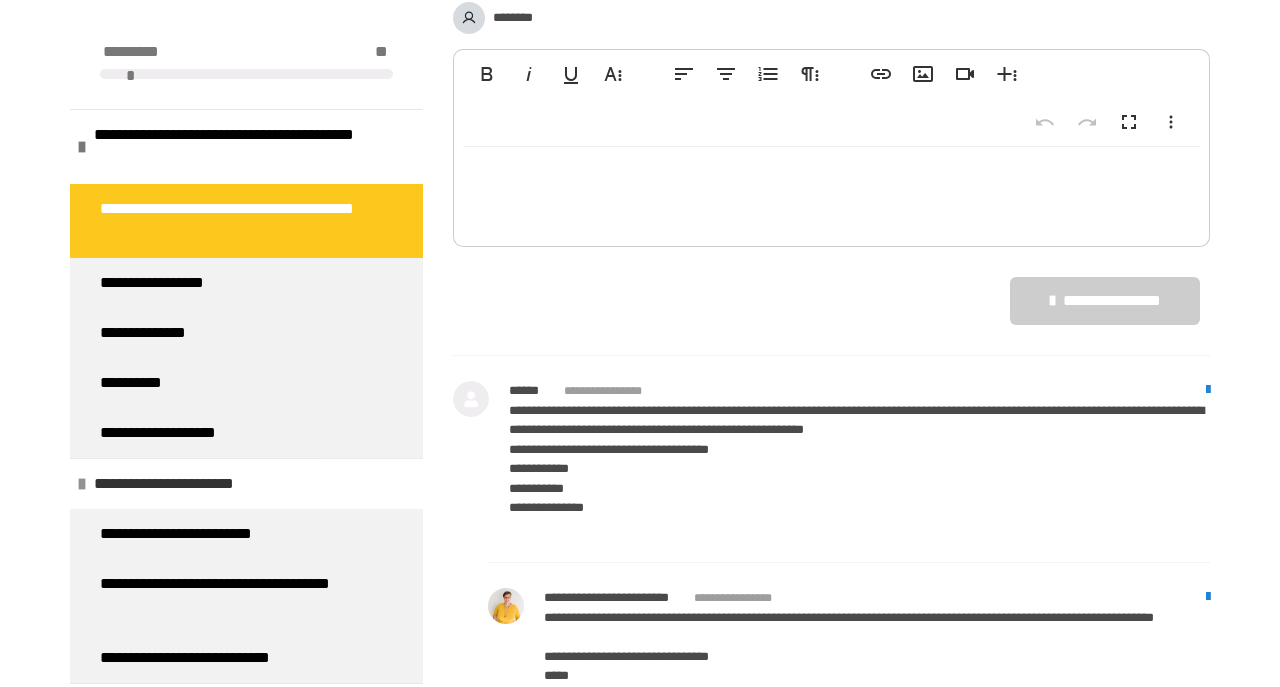 scroll, scrollTop: 1560, scrollLeft: 0, axis: vertical 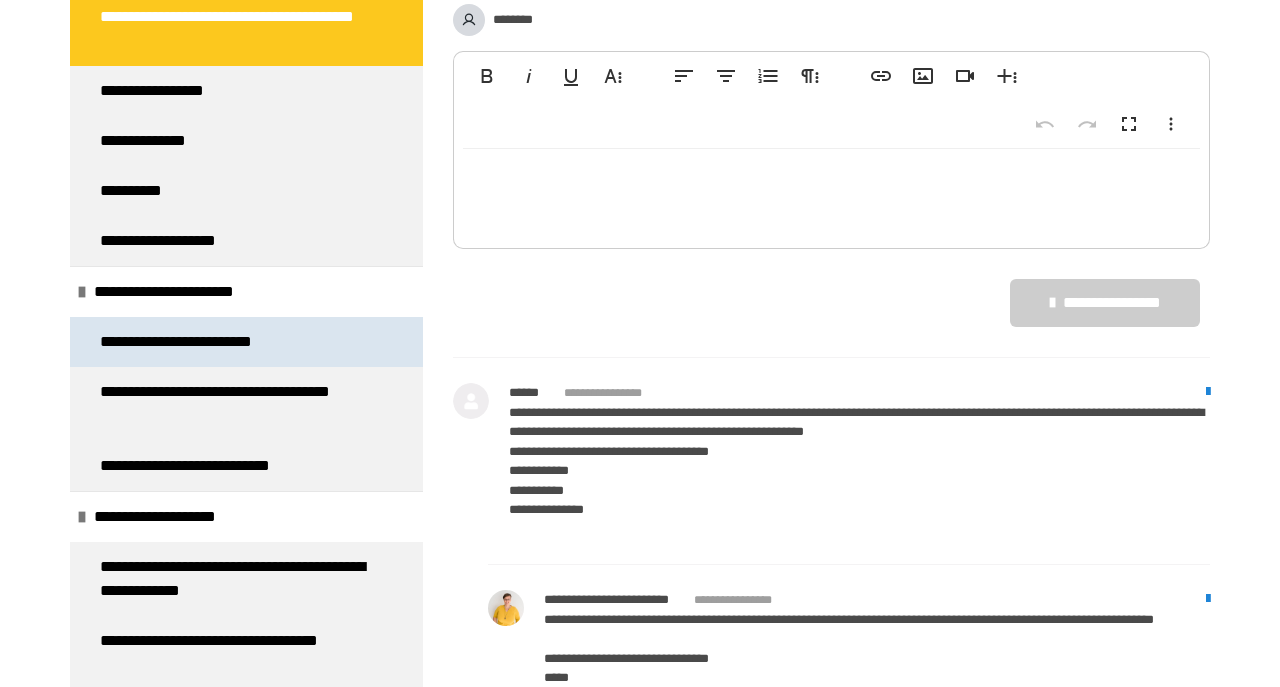 click on "**********" at bounding box center (204, 342) 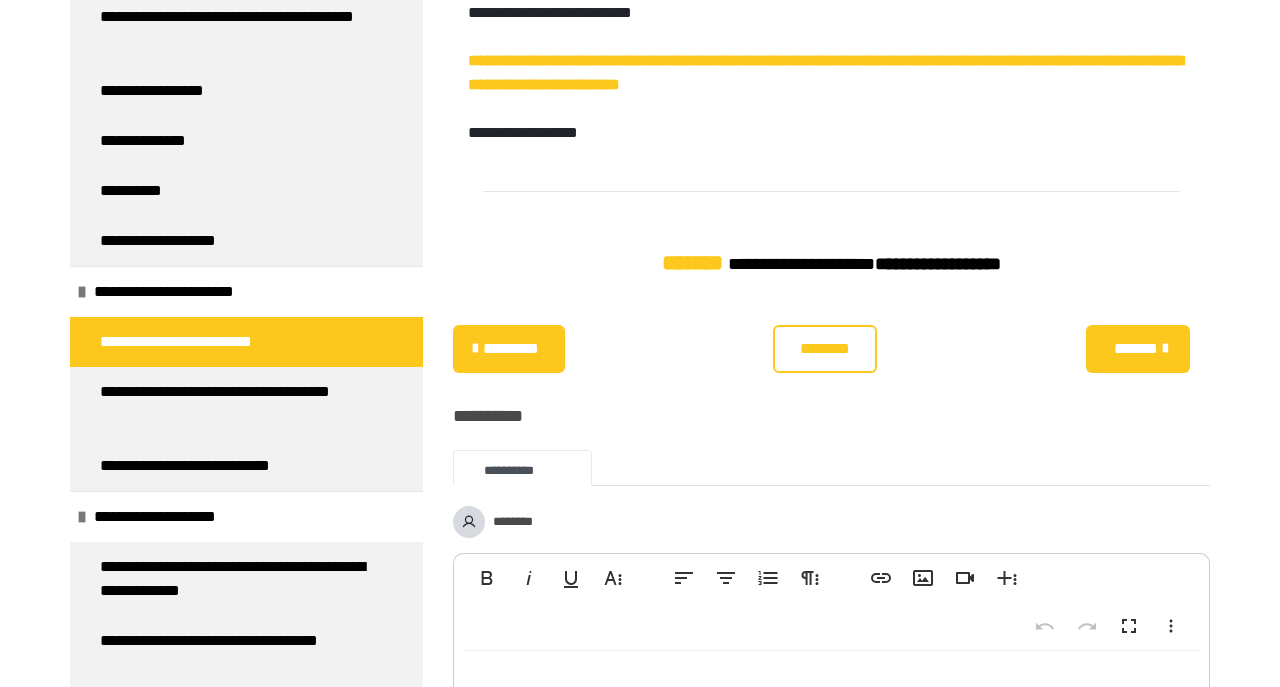 scroll, scrollTop: 998, scrollLeft: 0, axis: vertical 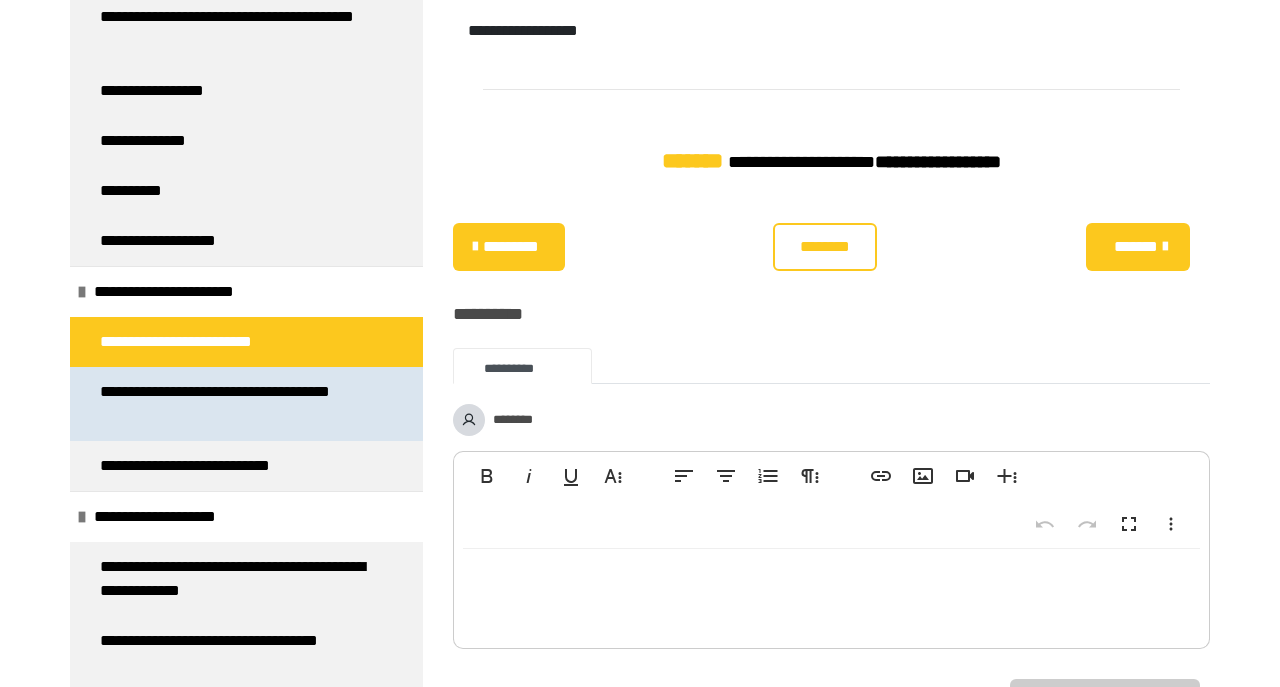 click on "**********" at bounding box center (238, 404) 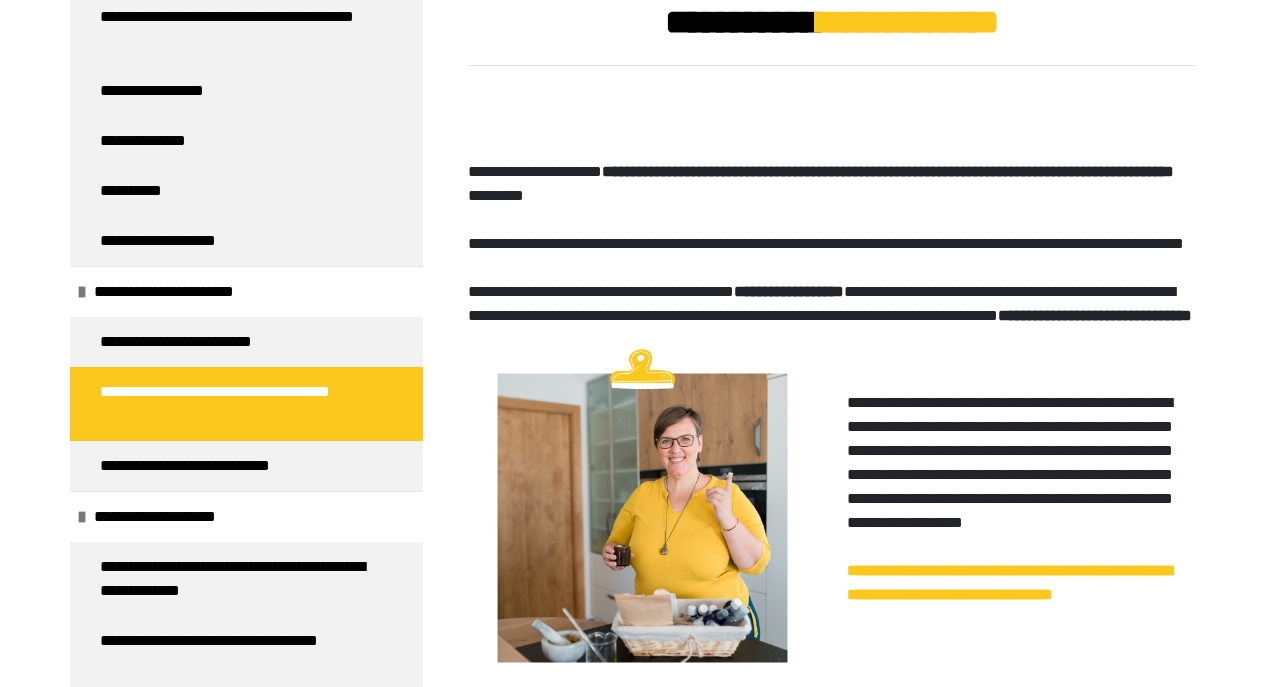 scroll, scrollTop: 270, scrollLeft: 0, axis: vertical 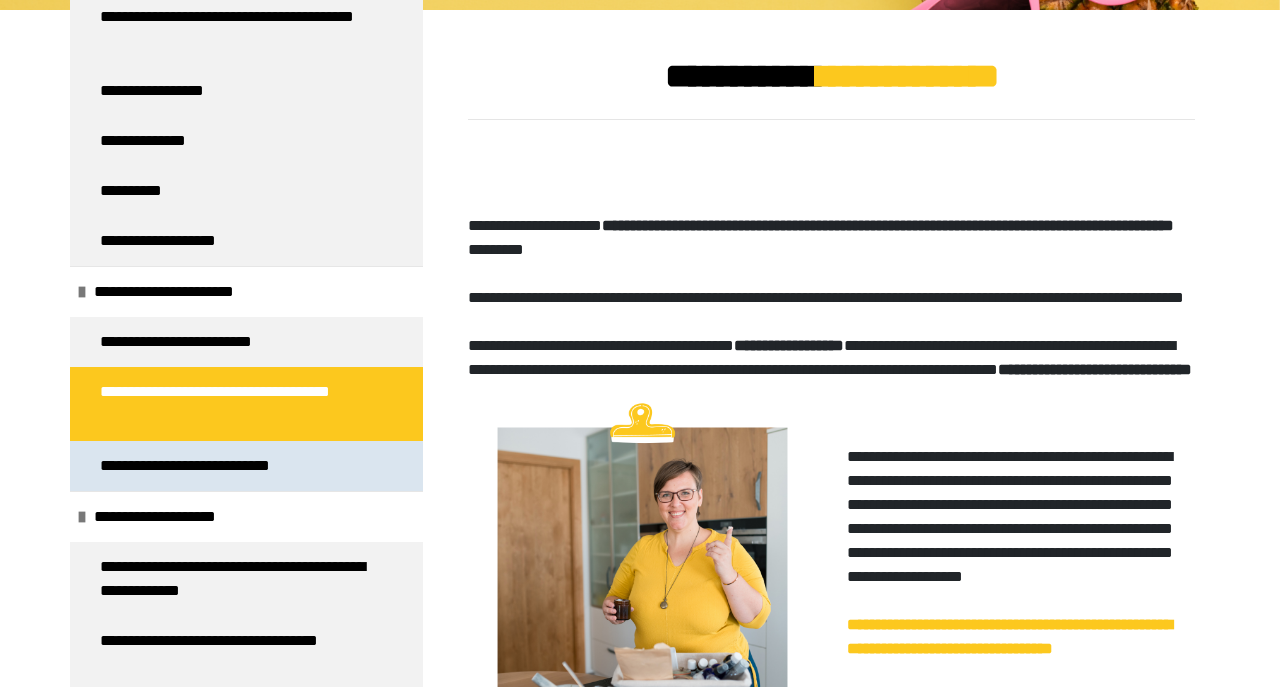 click on "**********" at bounding box center (209, 466) 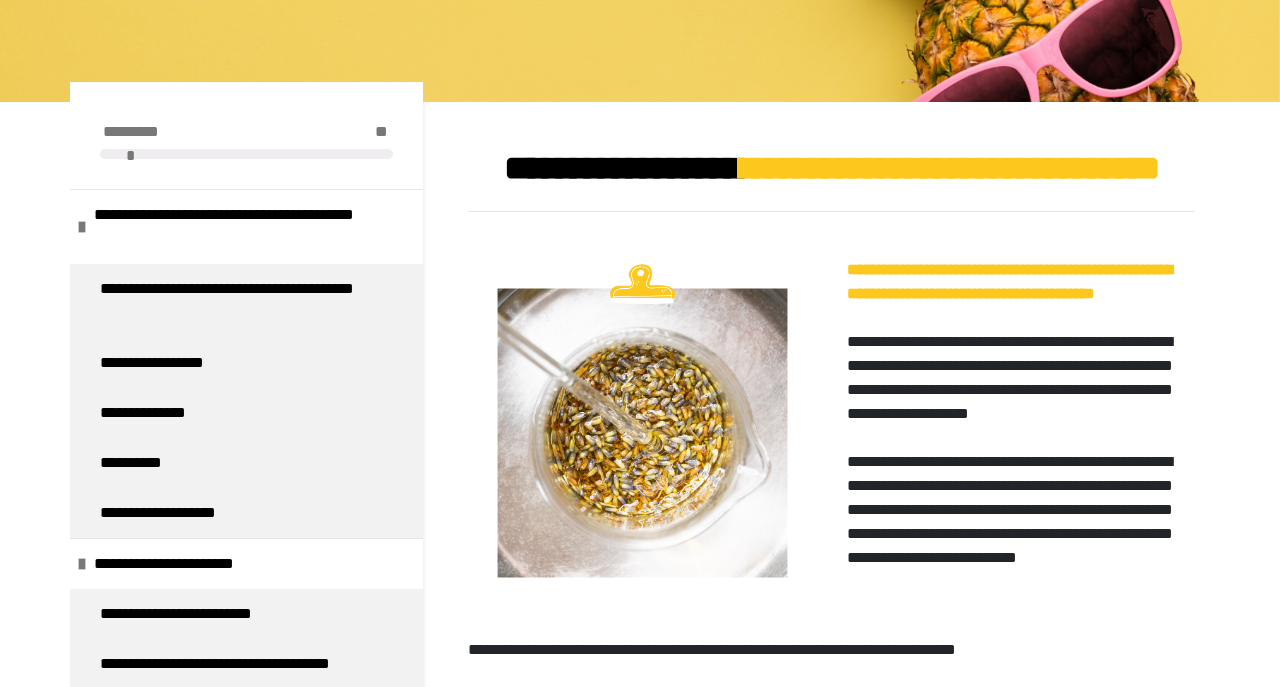 scroll, scrollTop: 166, scrollLeft: 0, axis: vertical 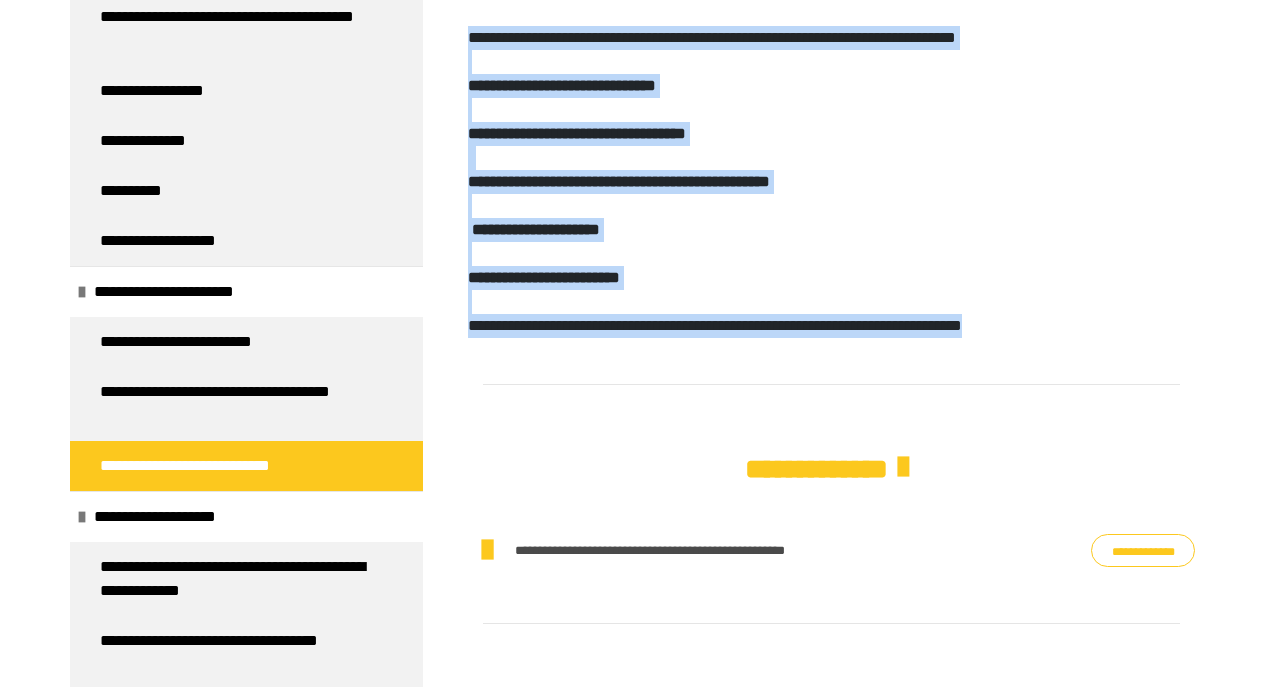 drag, startPoint x: 479, startPoint y: 176, endPoint x: 1117, endPoint y: 387, distance: 671.98584 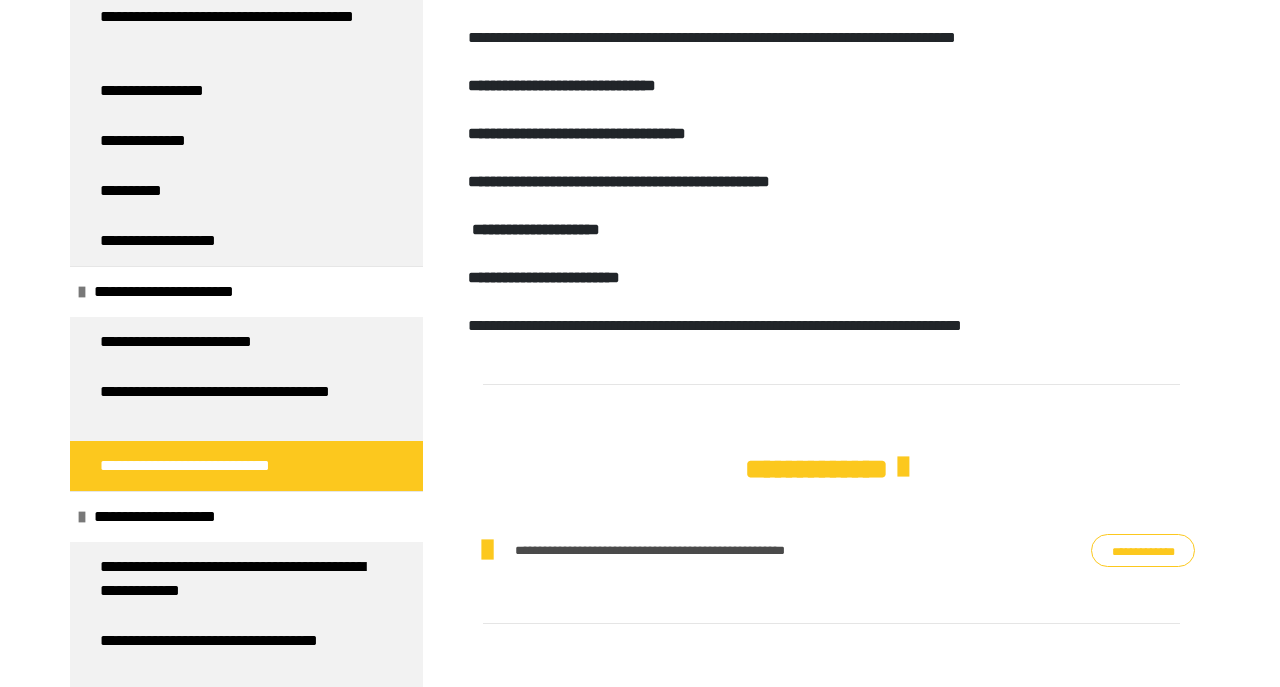 click on "**********" at bounding box center [816, 469] 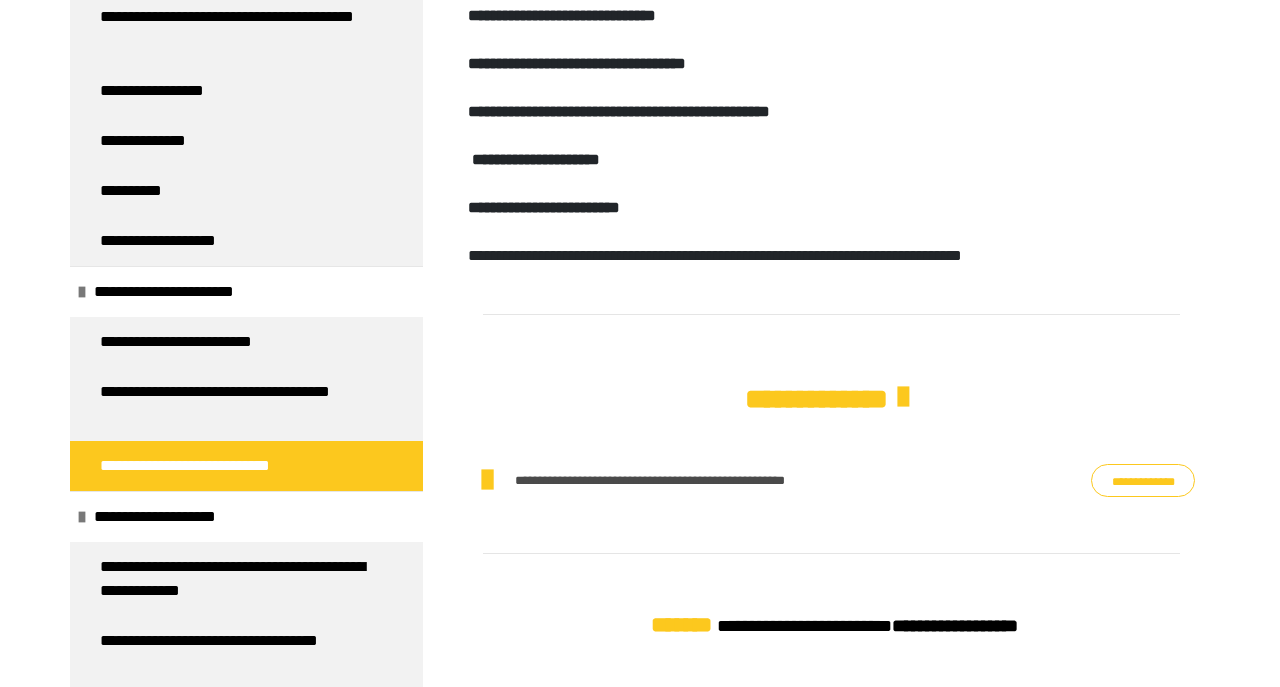 scroll, scrollTop: 894, scrollLeft: 0, axis: vertical 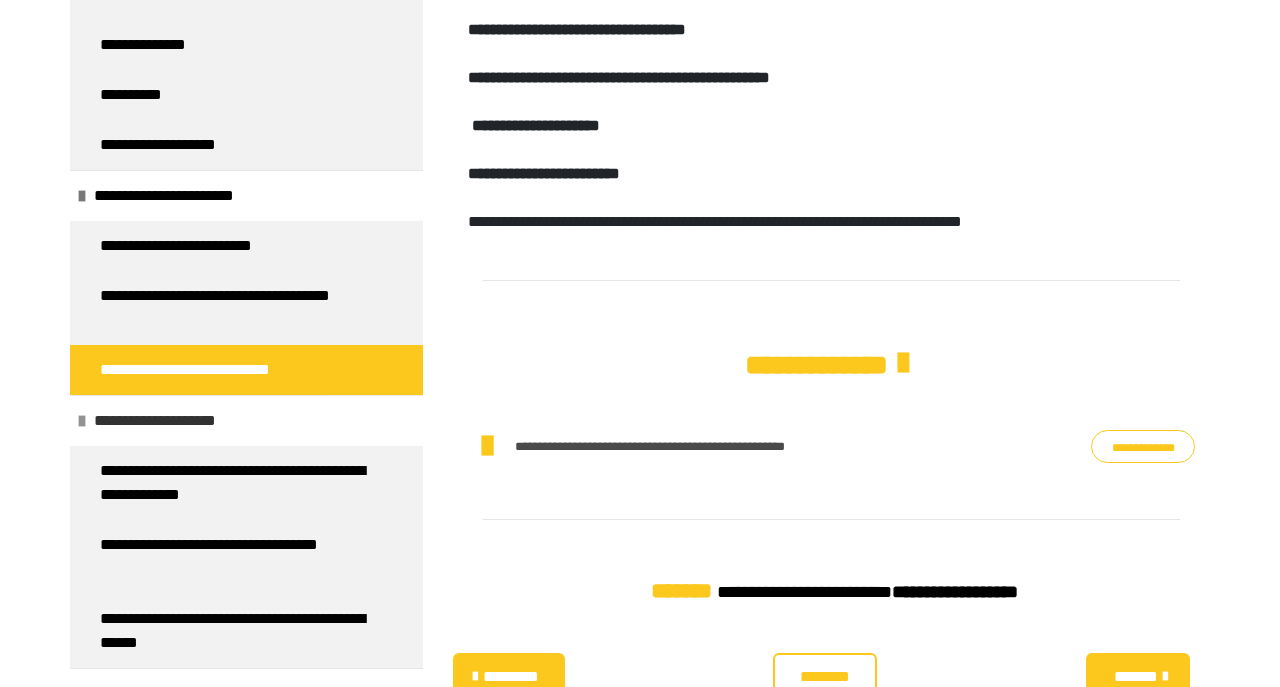click on "**********" at bounding box center (173, 421) 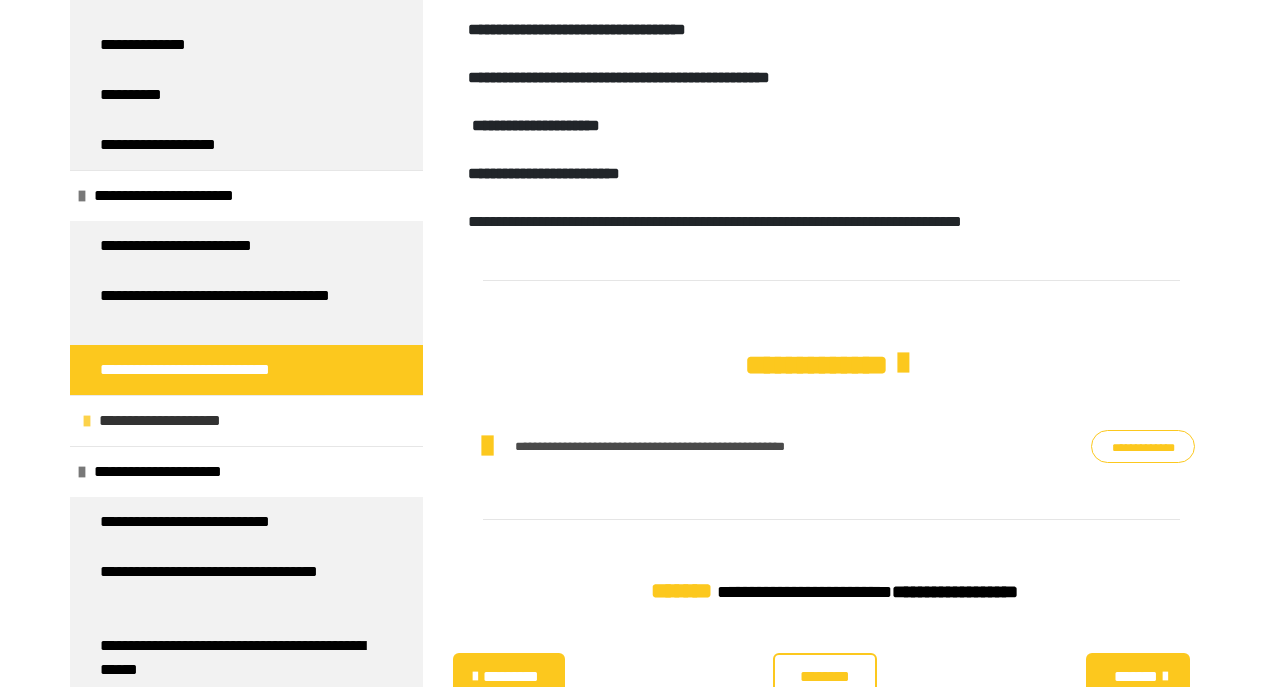 click on "**********" at bounding box center (178, 421) 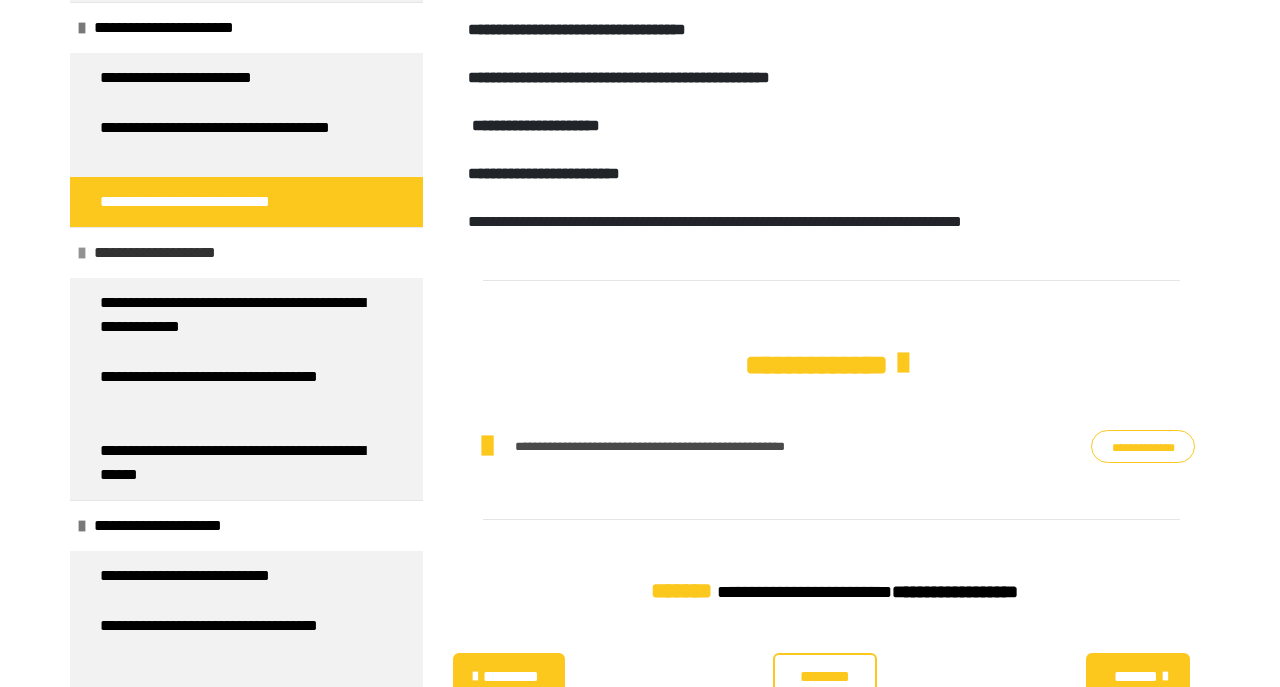 scroll, scrollTop: 480, scrollLeft: 0, axis: vertical 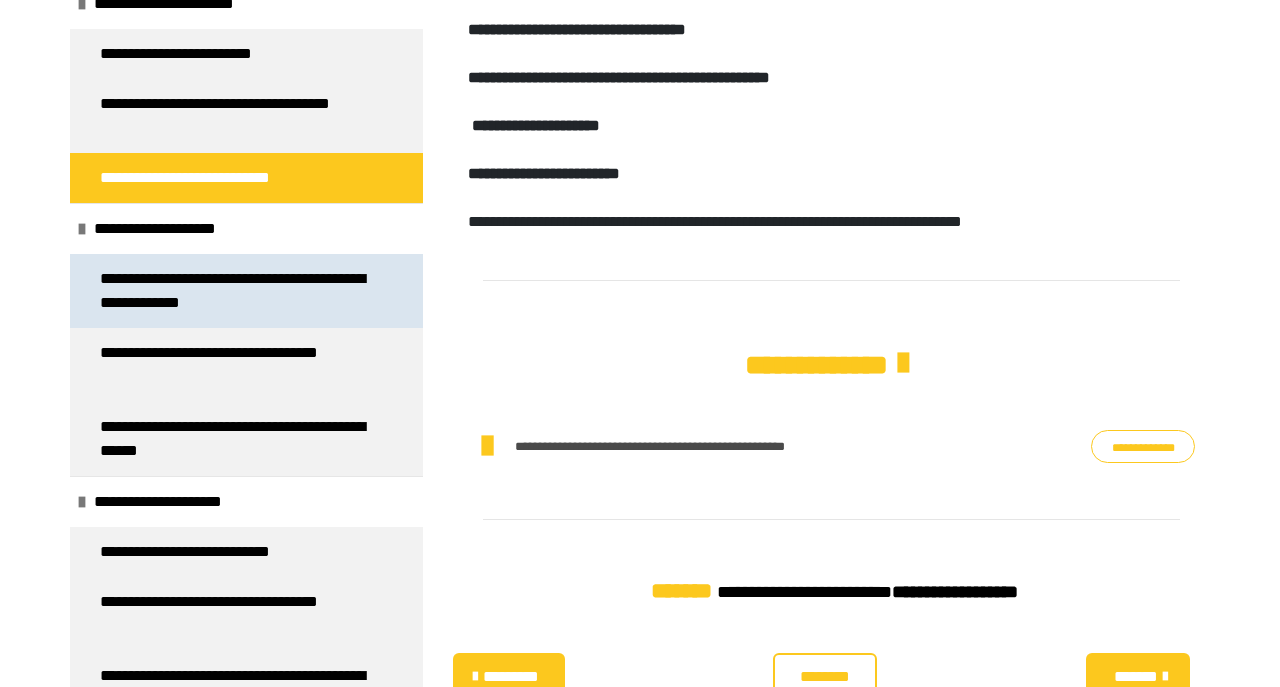 click on "**********" at bounding box center (238, 291) 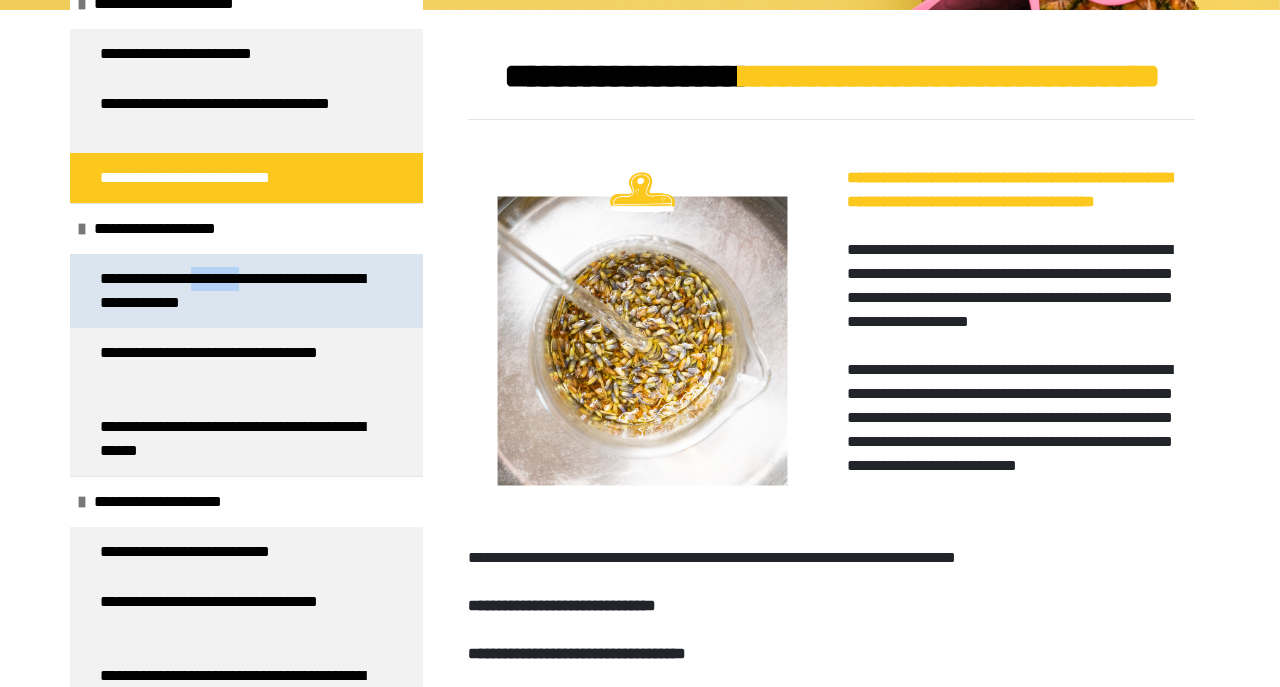 click on "**********" at bounding box center (238, 291) 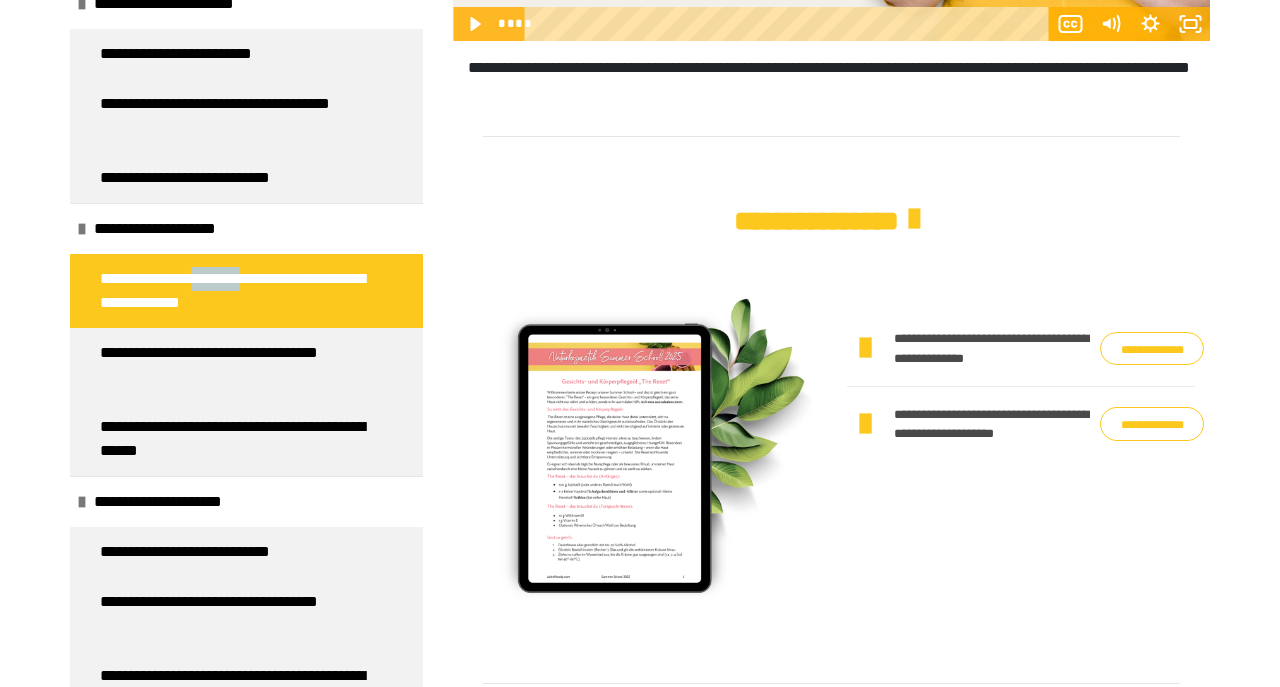 scroll, scrollTop: 1310, scrollLeft: 0, axis: vertical 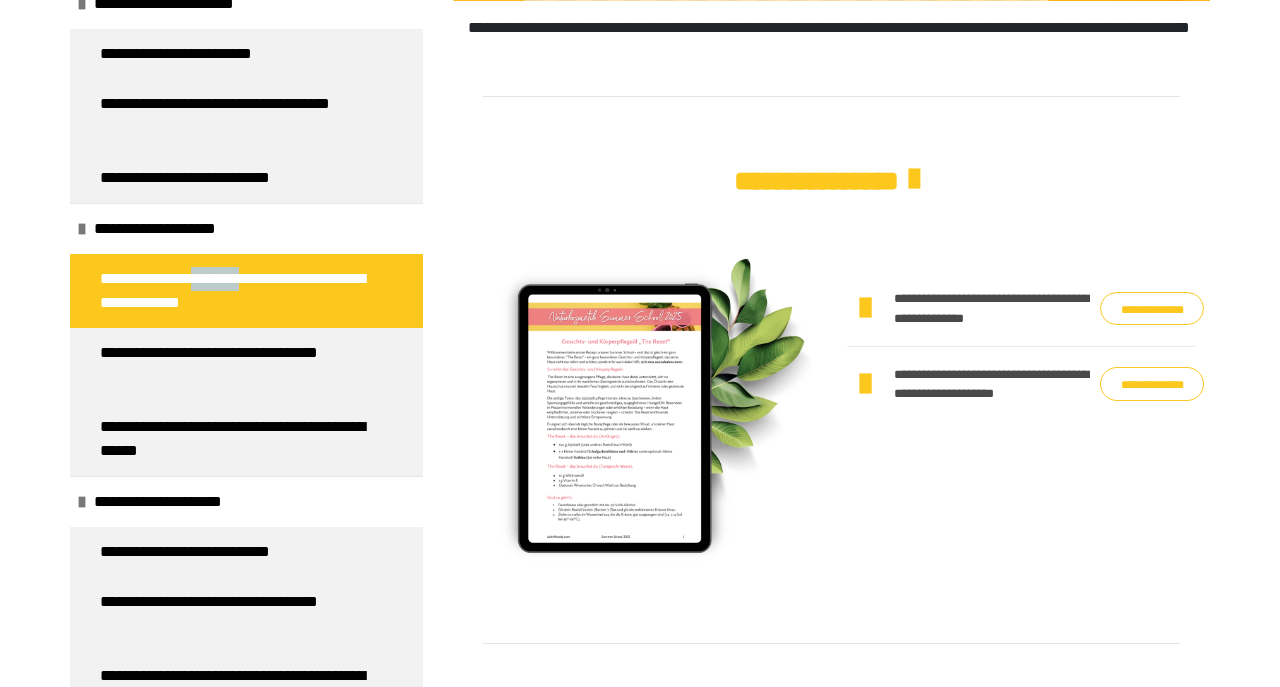 click on "**********" at bounding box center (1152, 383) 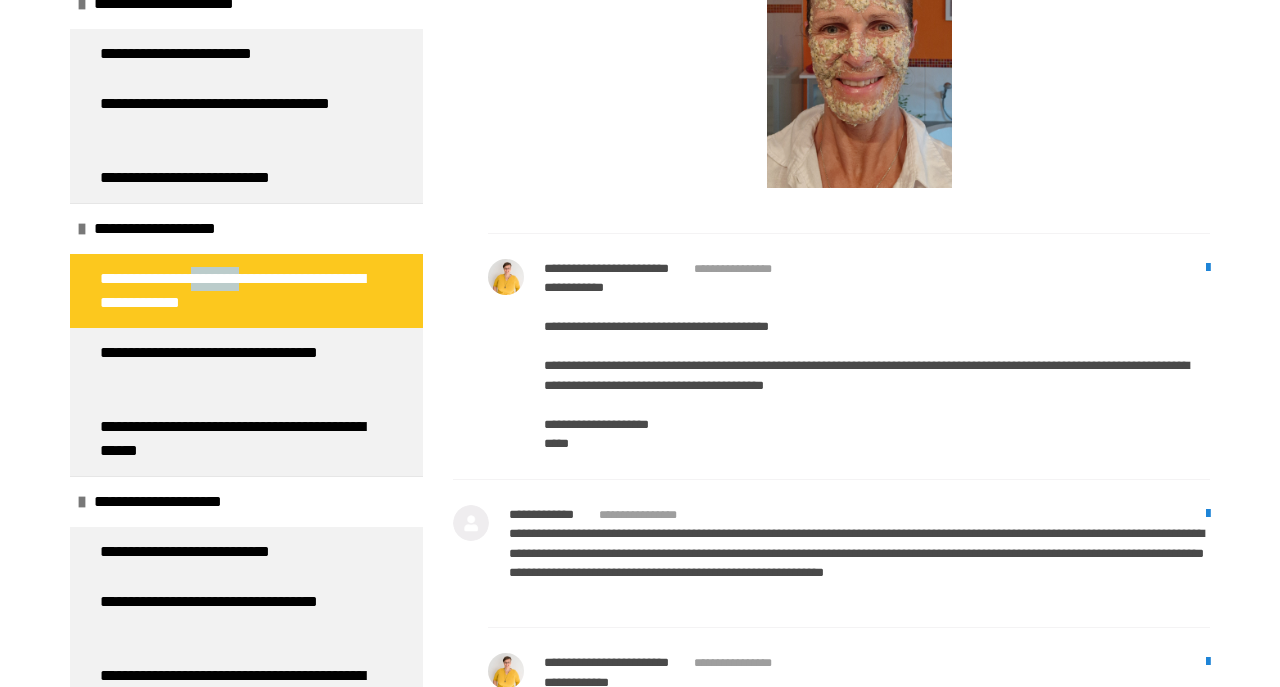 scroll, scrollTop: 2974, scrollLeft: 0, axis: vertical 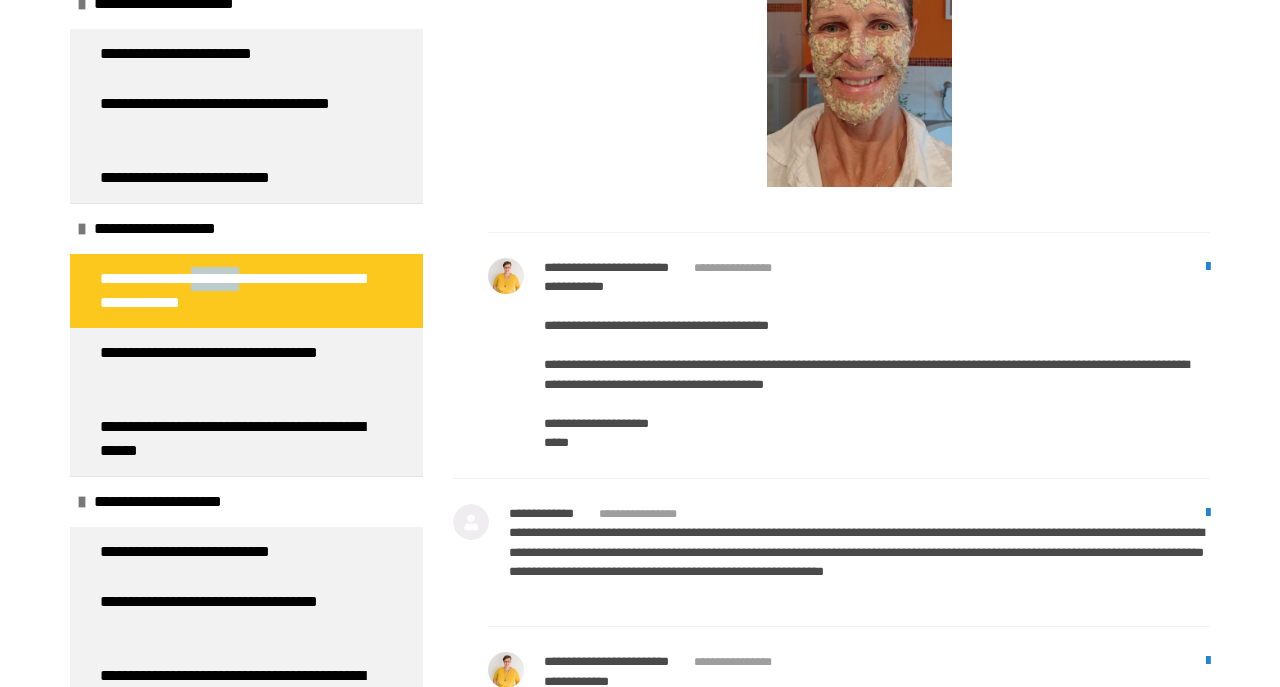 click at bounding box center [859, 22] 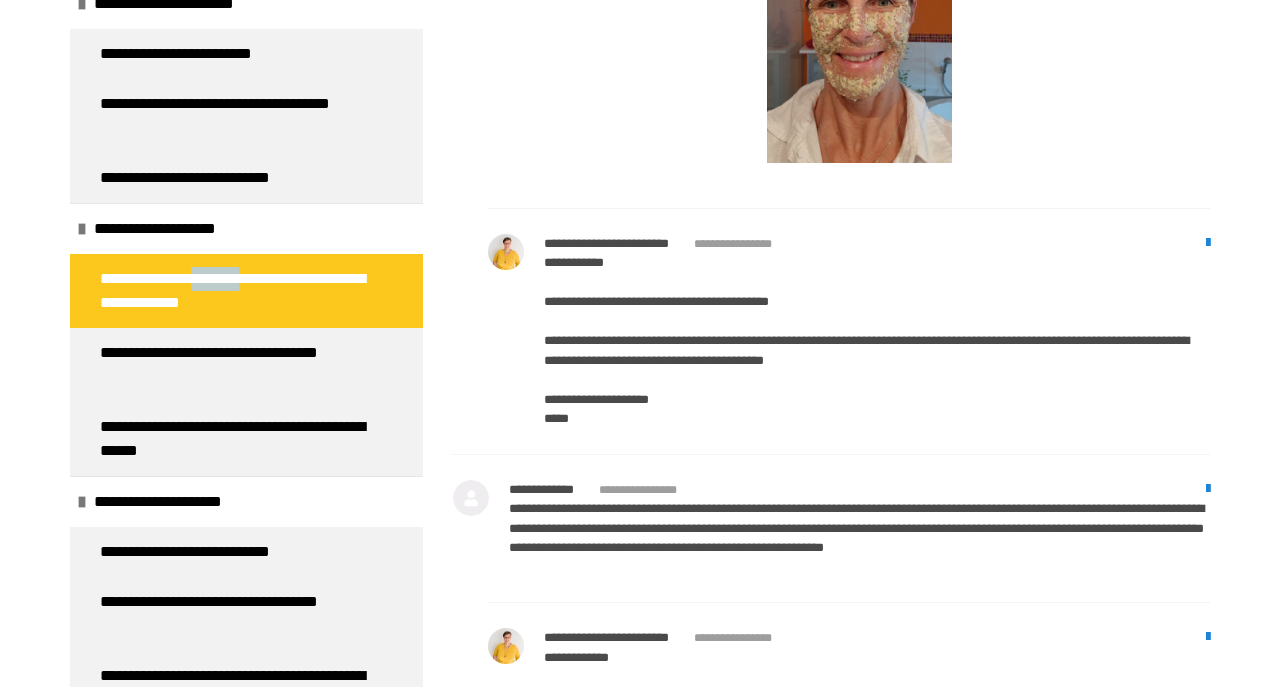 scroll, scrollTop: 3182, scrollLeft: 0, axis: vertical 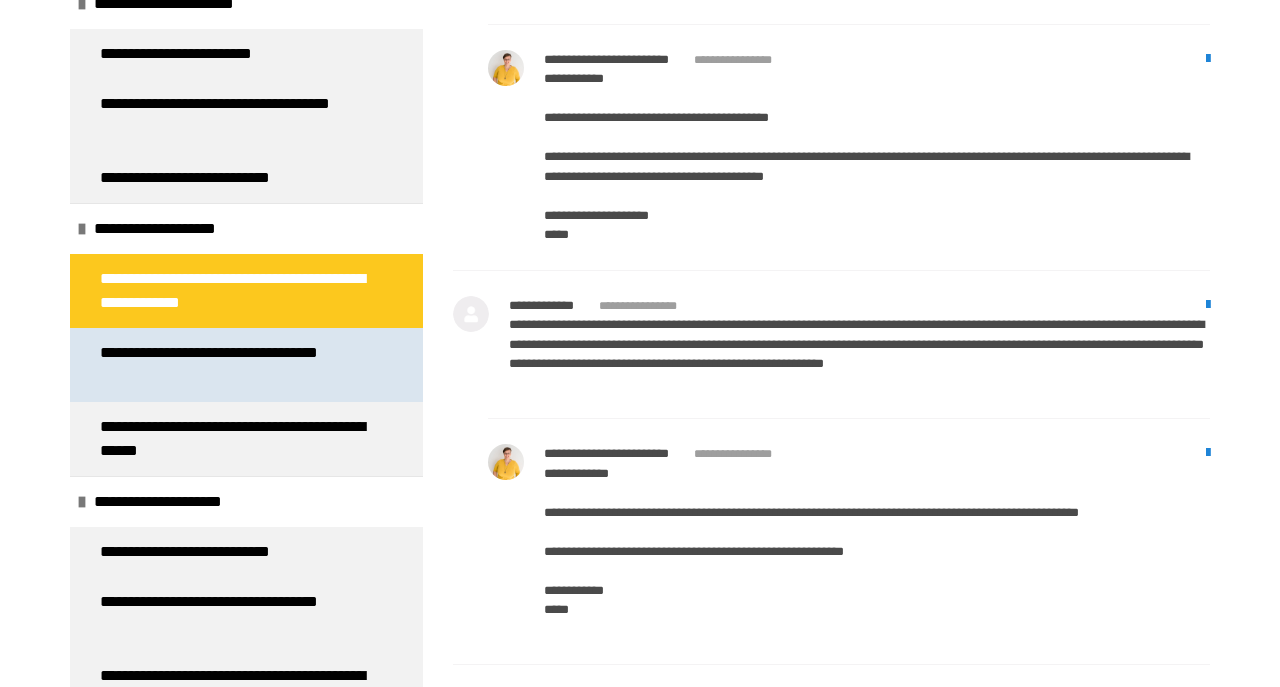 click on "**********" at bounding box center (238, 365) 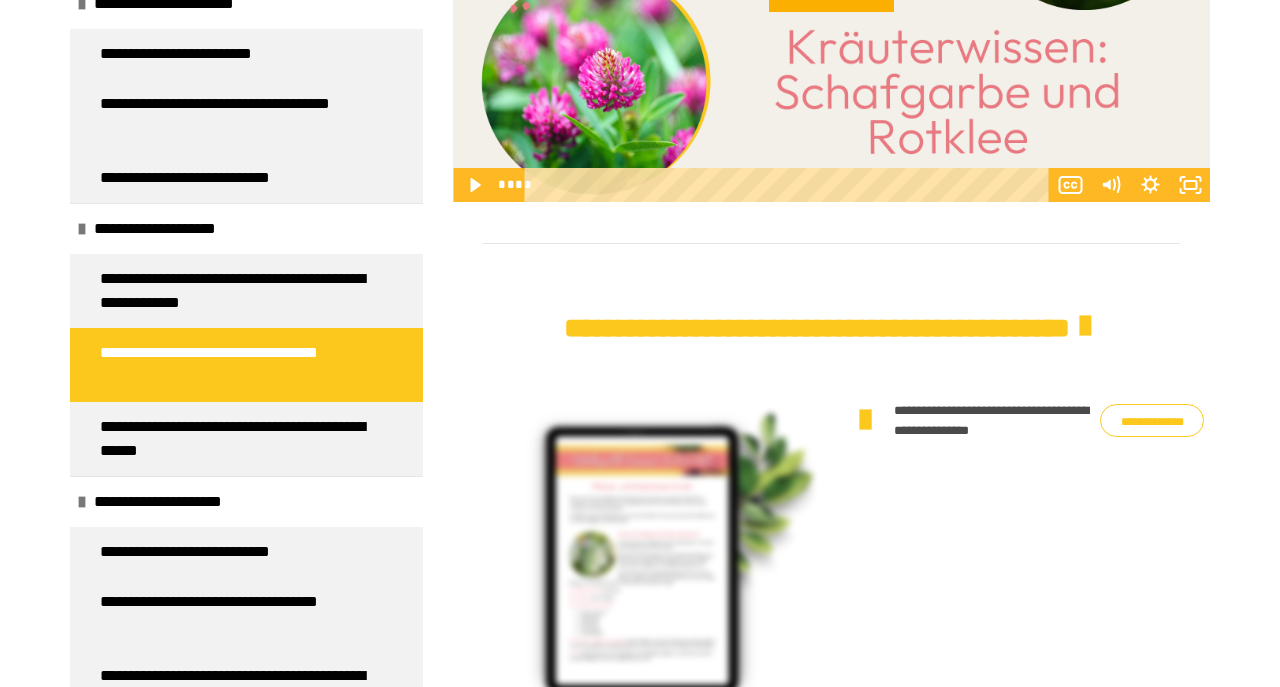 scroll, scrollTop: 1310, scrollLeft: 0, axis: vertical 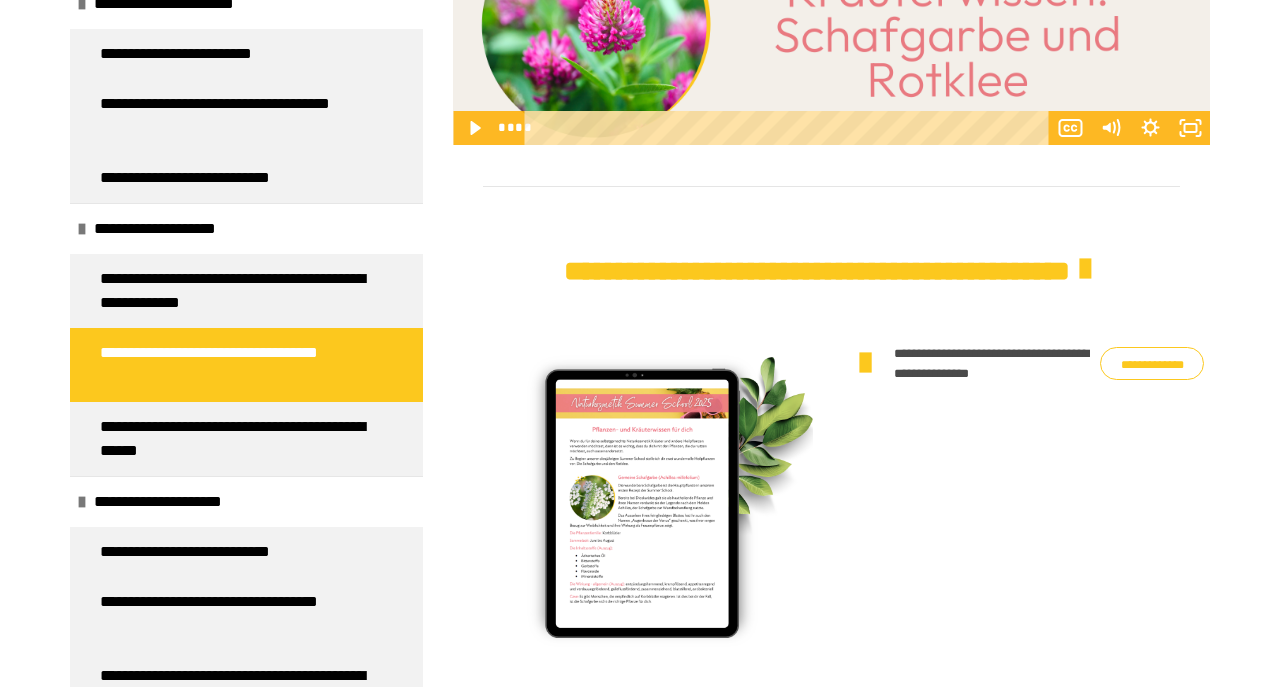 click on "**********" at bounding box center (1152, 363) 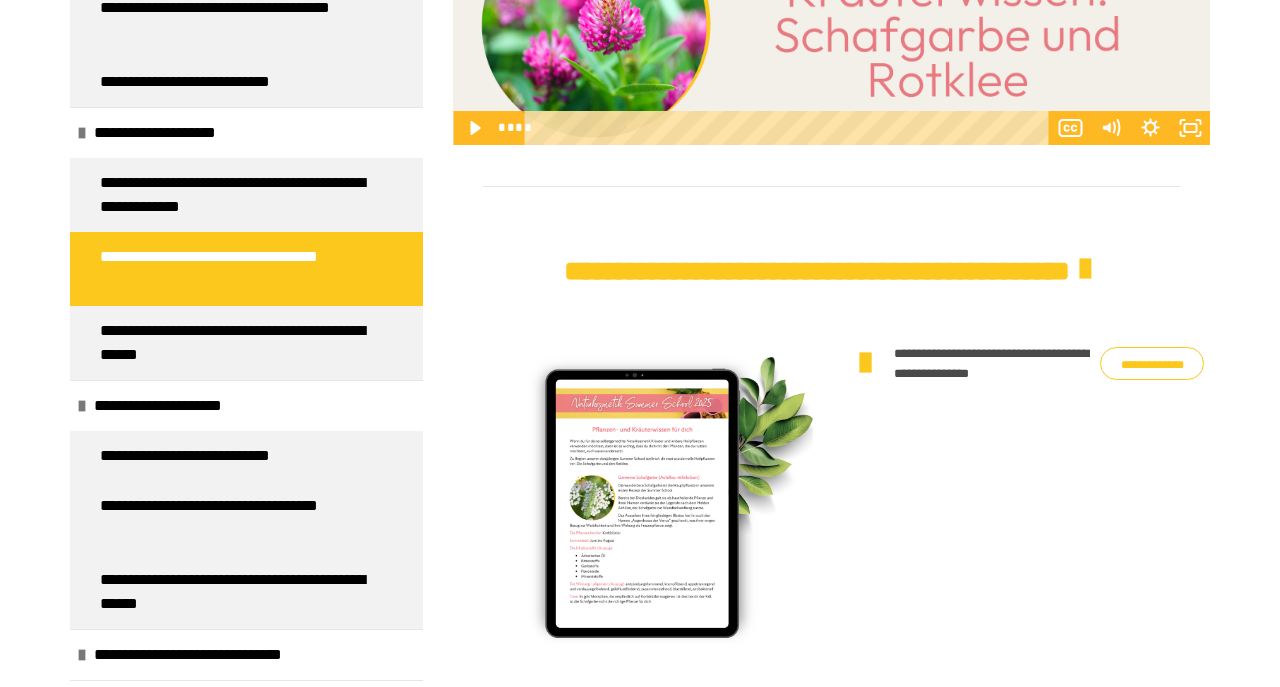 scroll, scrollTop: 637, scrollLeft: 0, axis: vertical 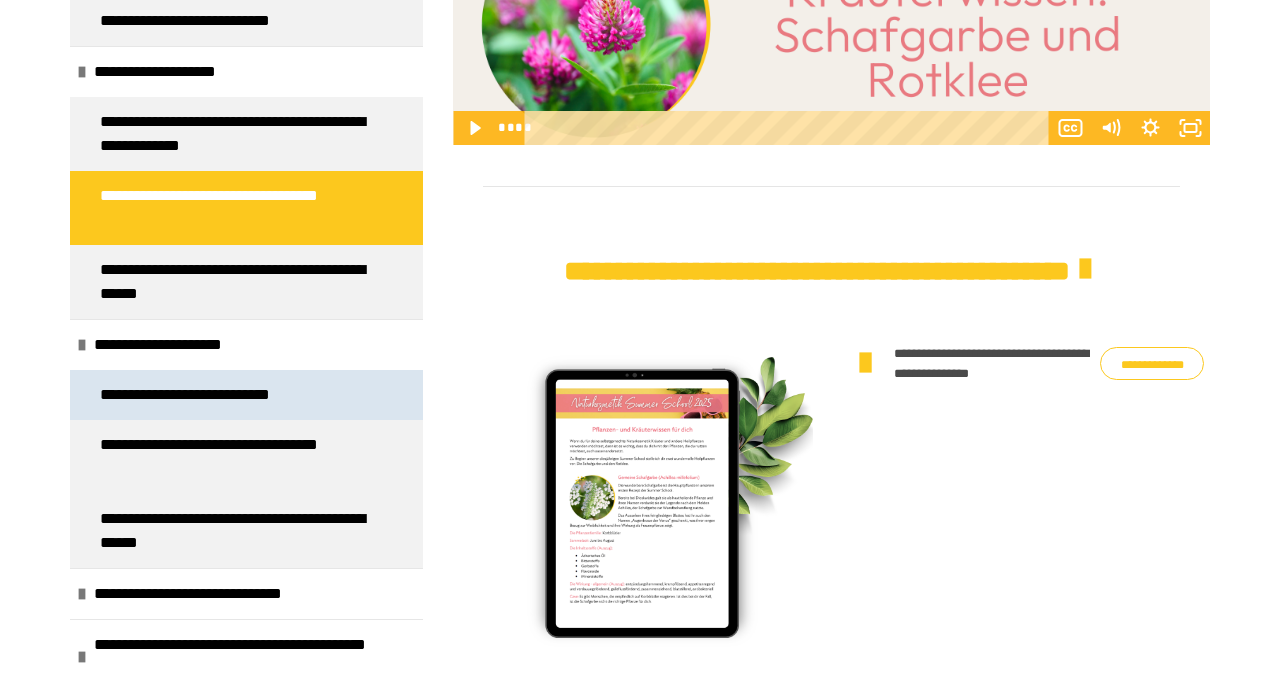 click on "**********" at bounding box center [210, 395] 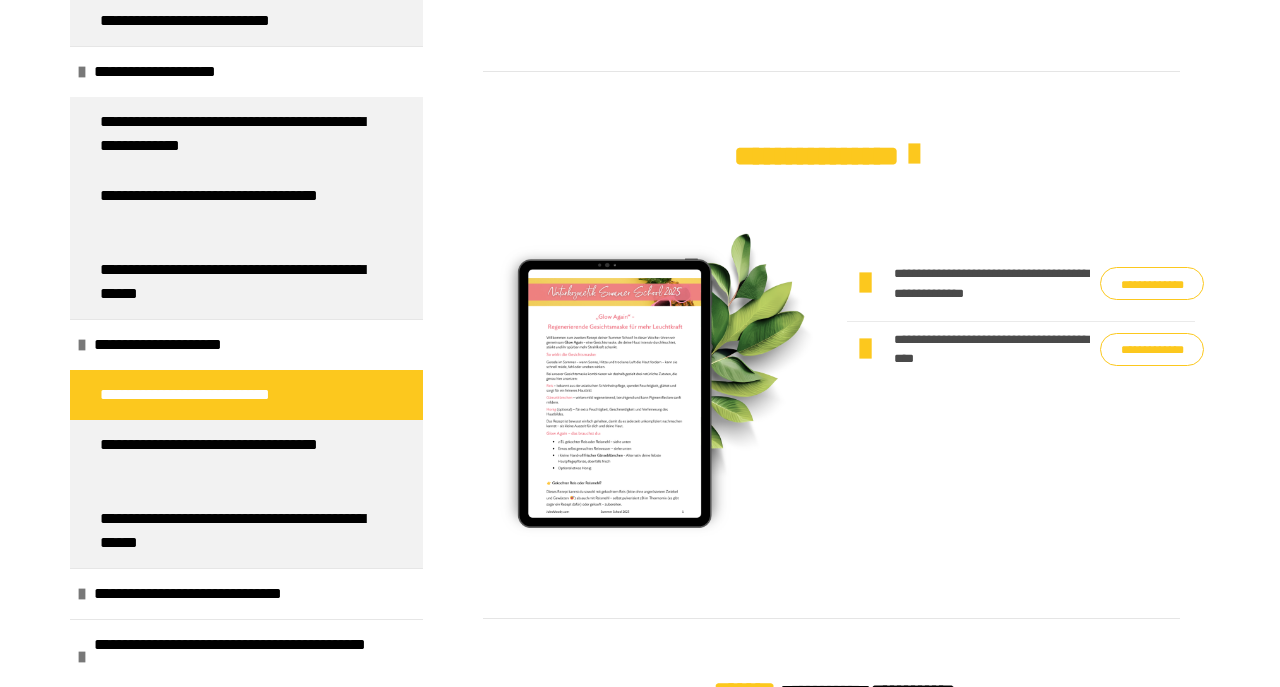 scroll, scrollTop: 1518, scrollLeft: 0, axis: vertical 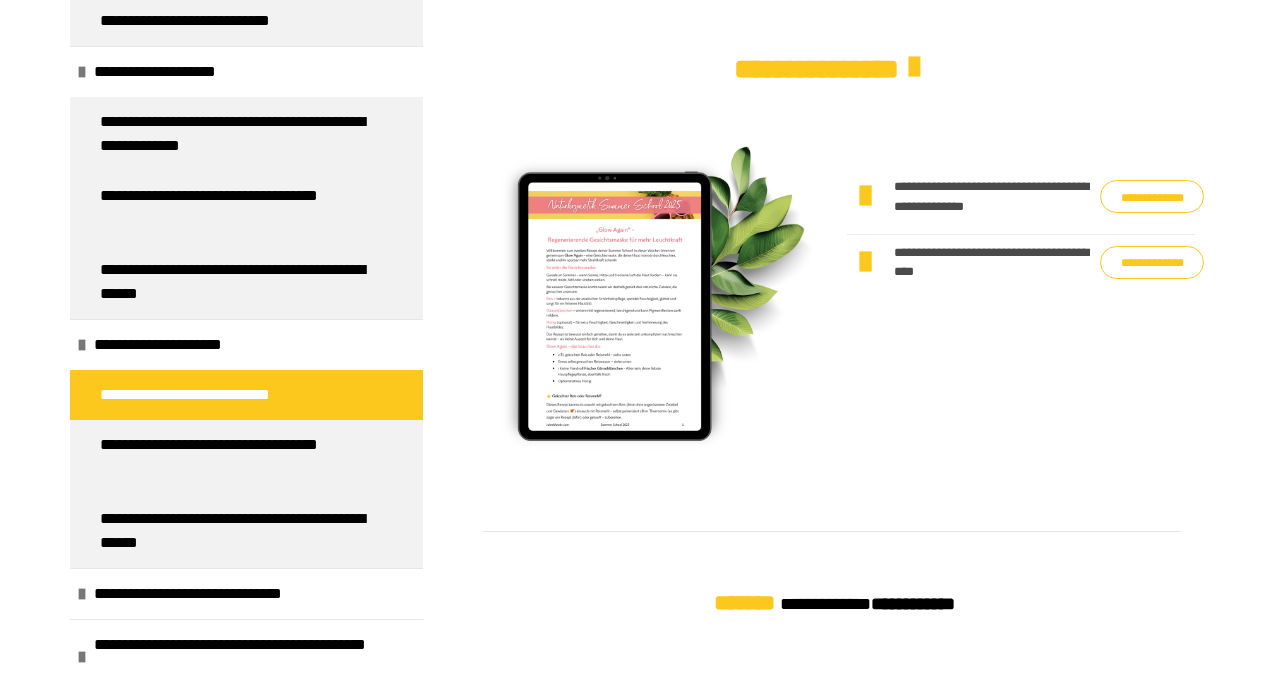 click on "**********" at bounding box center (1152, 262) 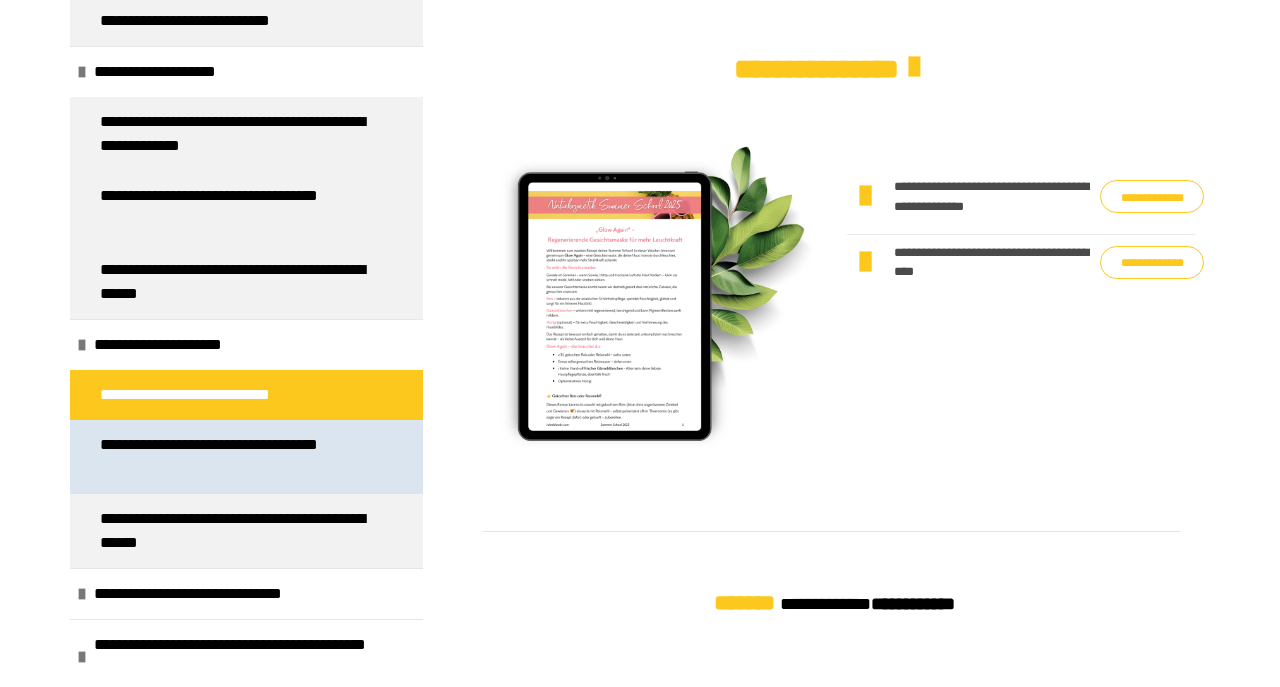 click on "**********" at bounding box center [238, 457] 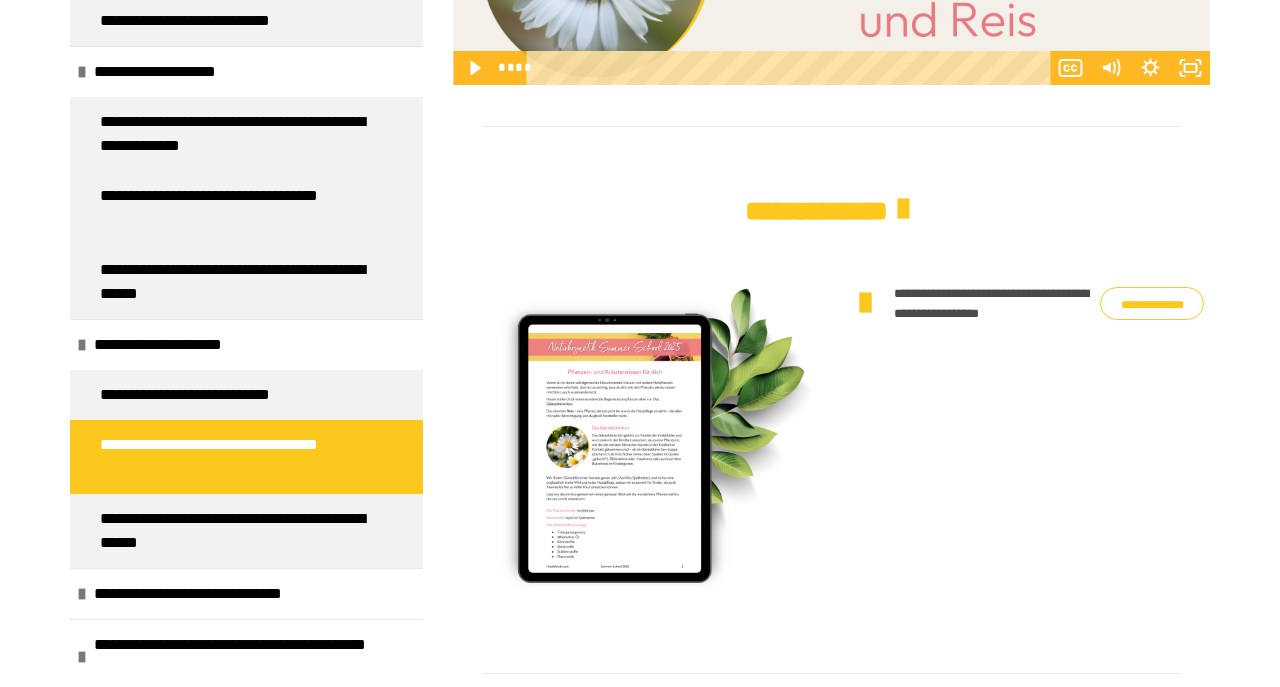 scroll, scrollTop: 1206, scrollLeft: 0, axis: vertical 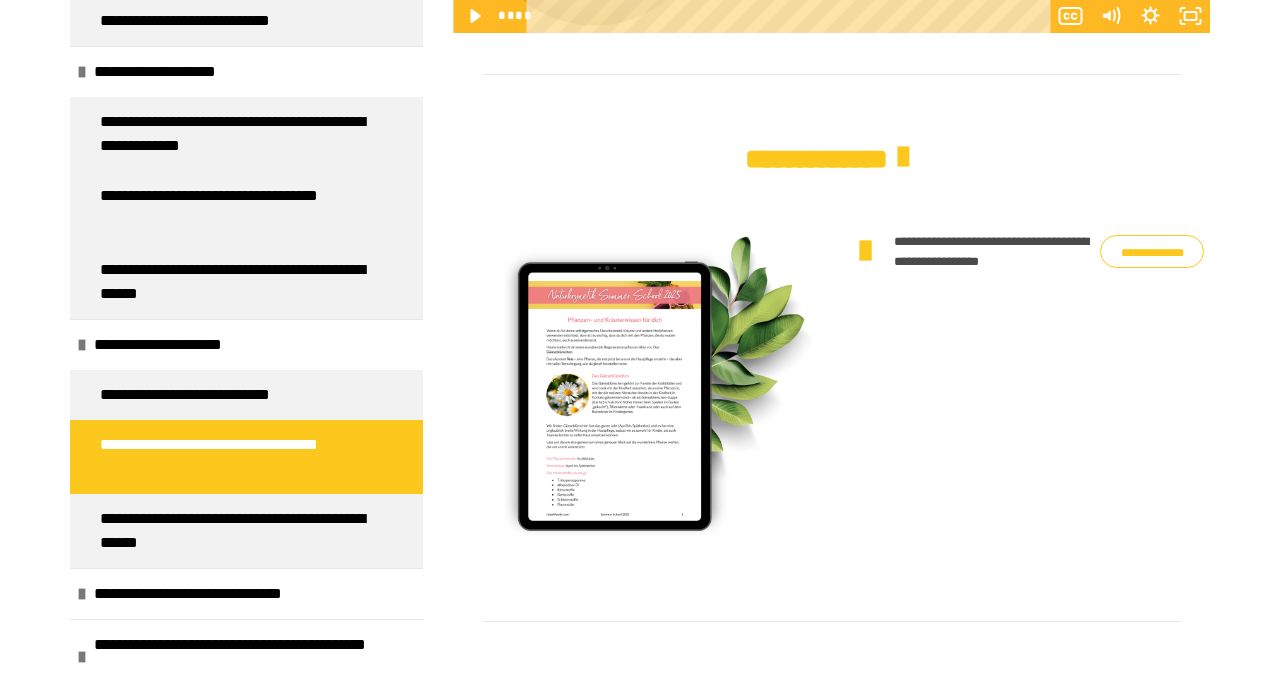 click on "**********" at bounding box center (1152, 251) 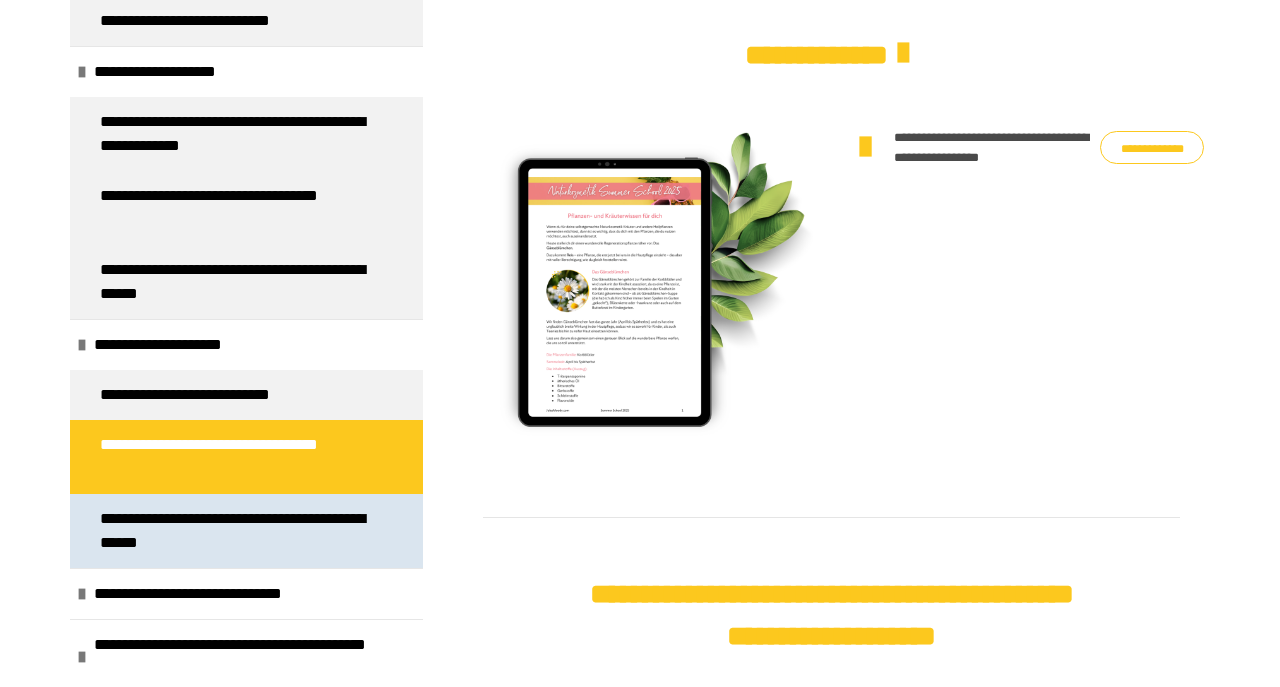 scroll, scrollTop: 1414, scrollLeft: 0, axis: vertical 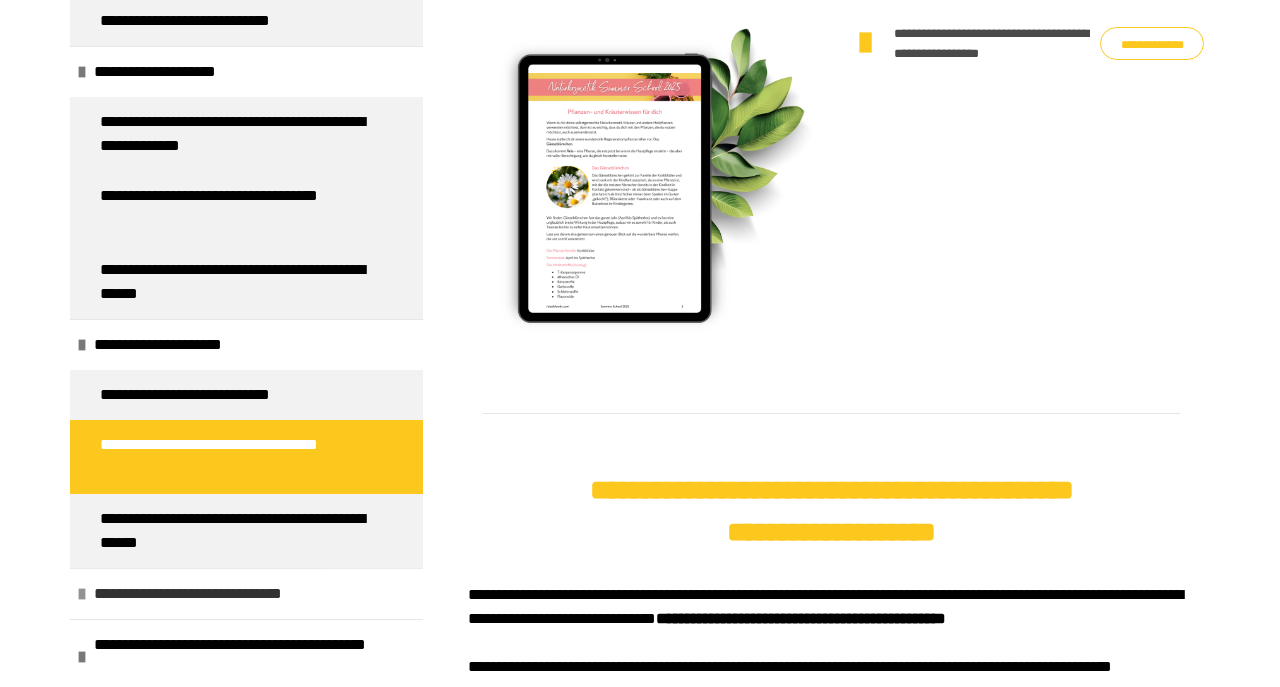 click on "**********" at bounding box center [213, 594] 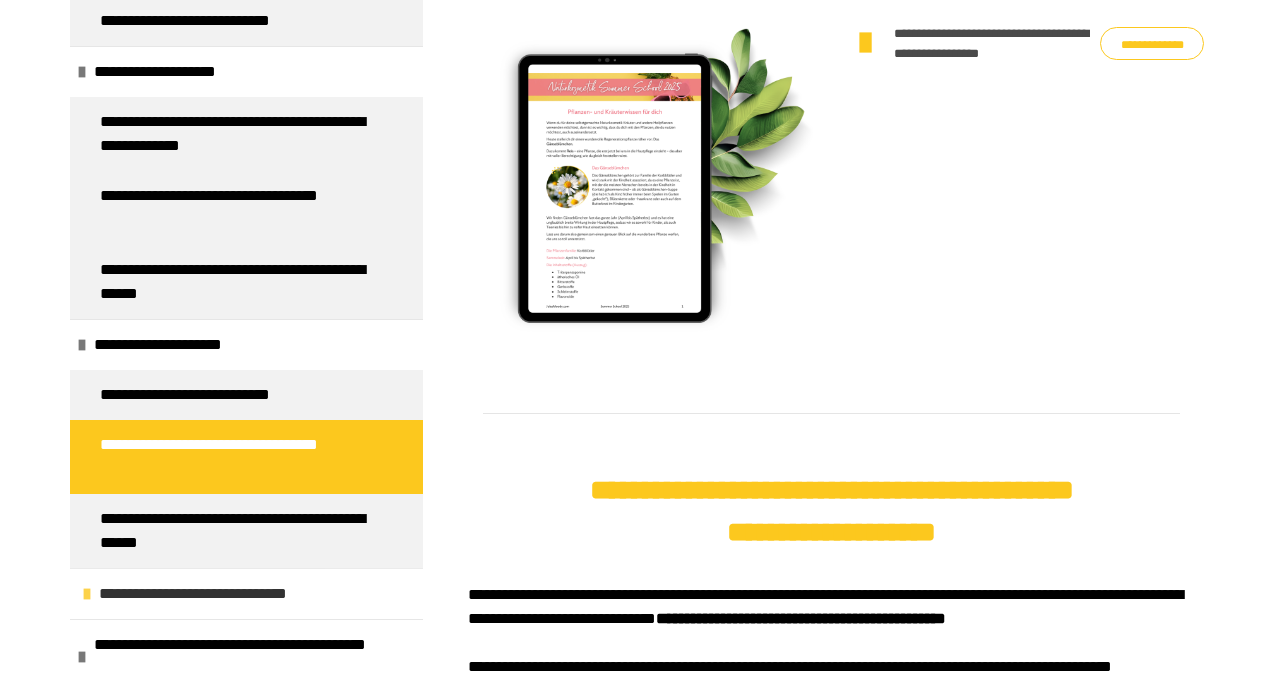 click on "**********" at bounding box center (218, 594) 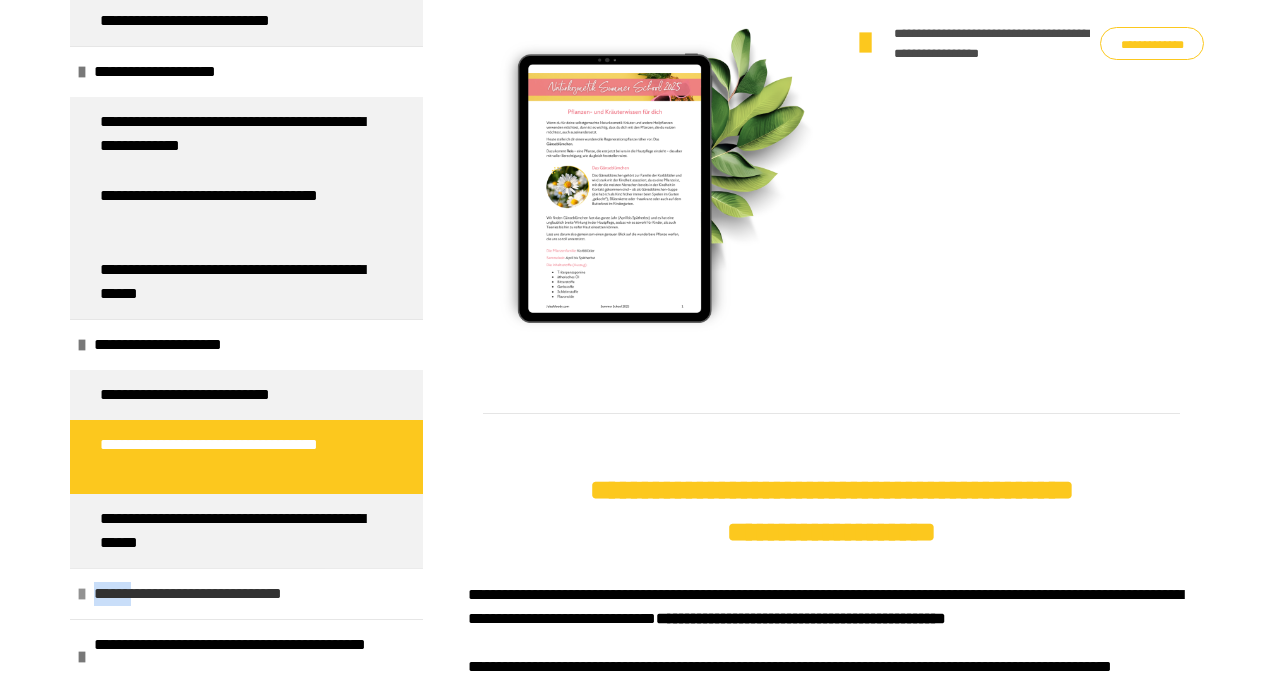 click on "**********" at bounding box center [213, 594] 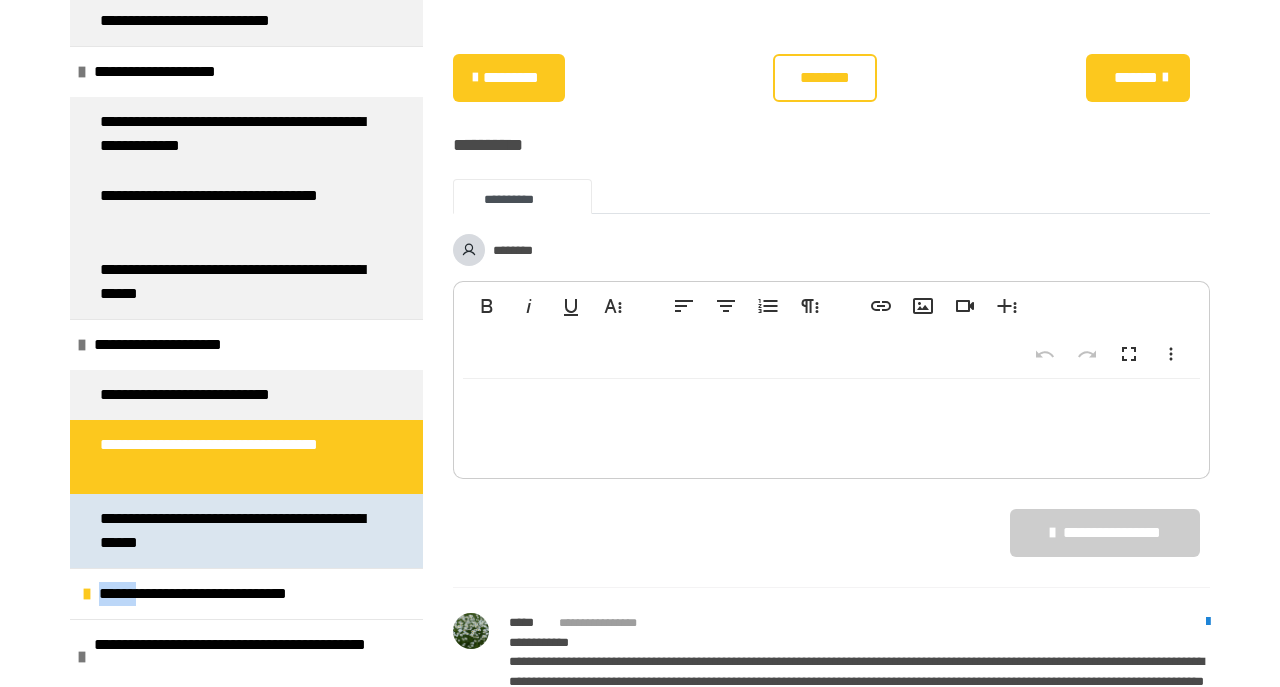 scroll, scrollTop: 2558, scrollLeft: 0, axis: vertical 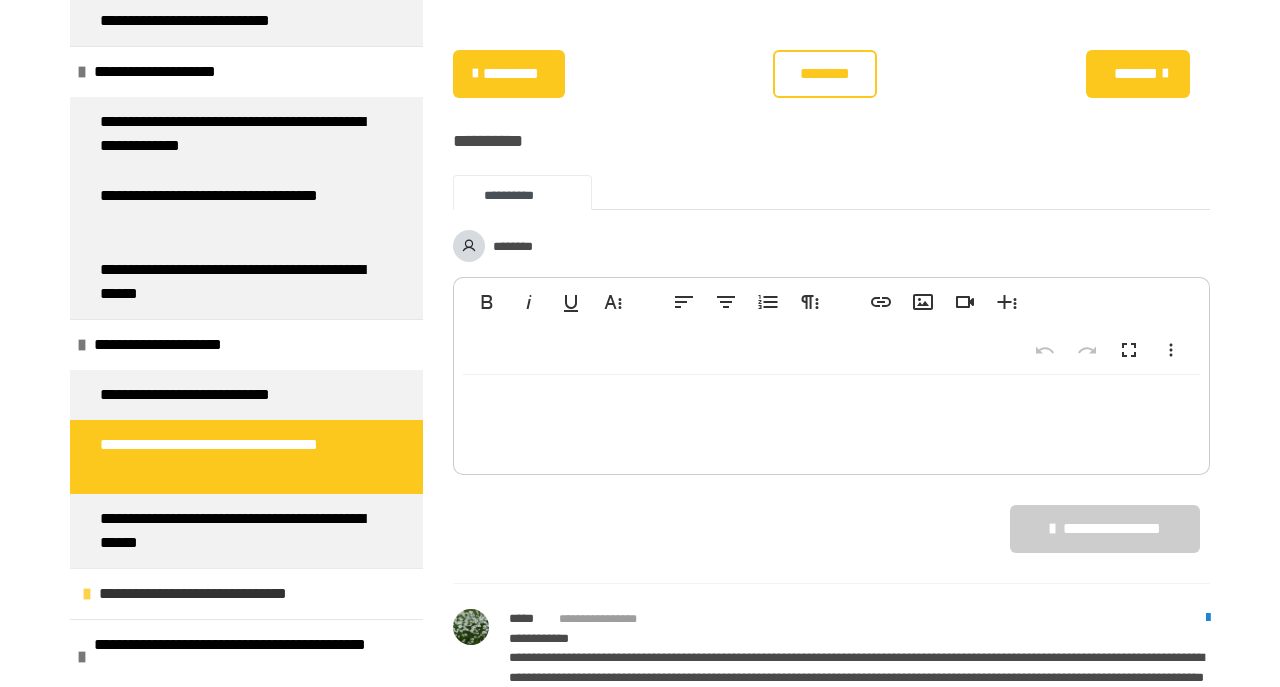 click on "**********" at bounding box center [246, 593] 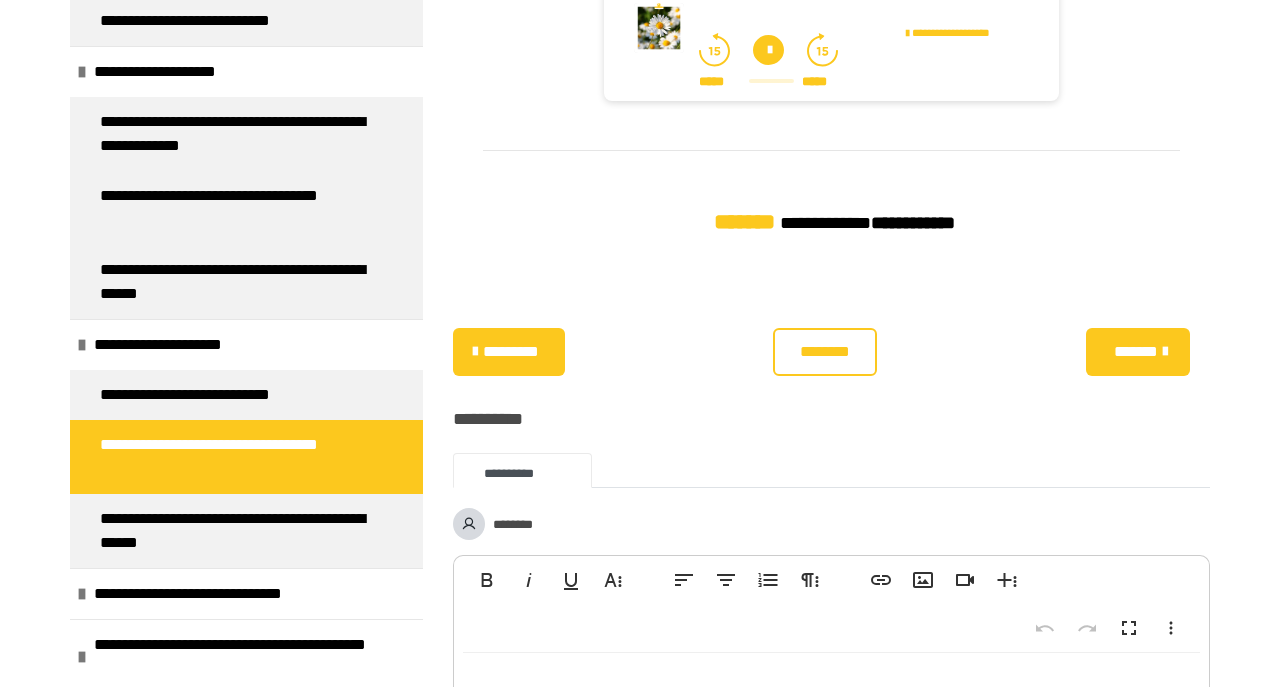 scroll, scrollTop: 2246, scrollLeft: 0, axis: vertical 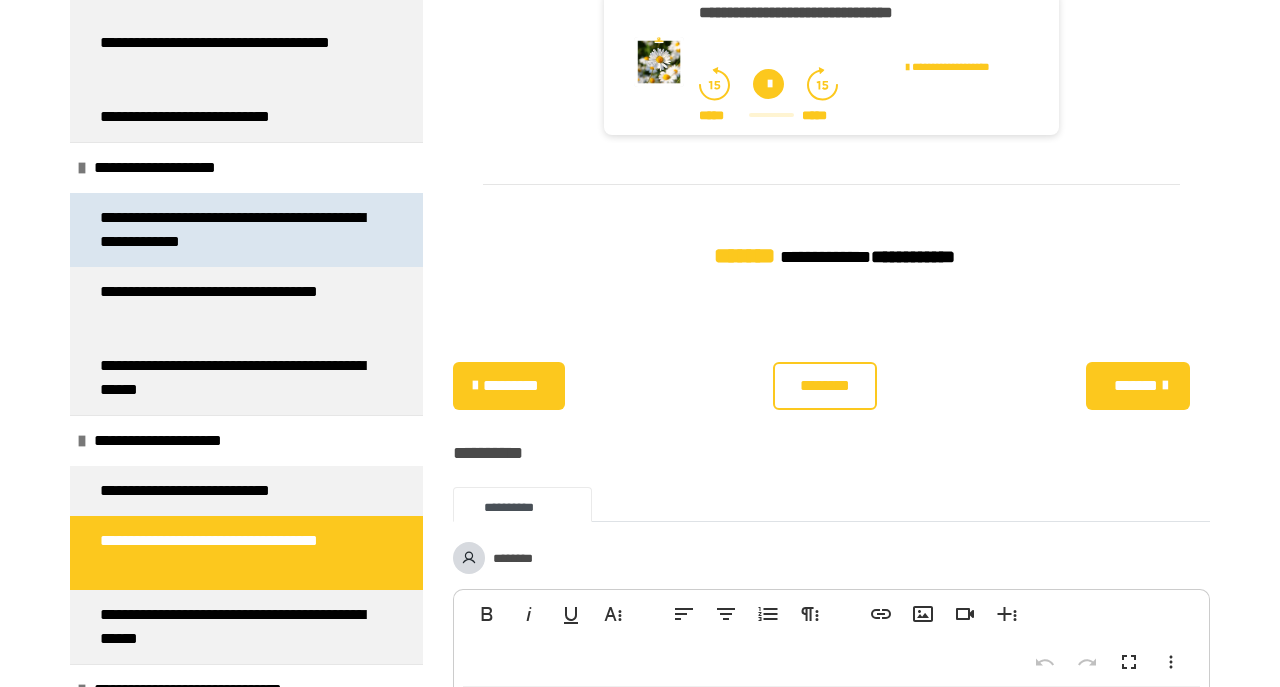 click on "**********" at bounding box center (238, 230) 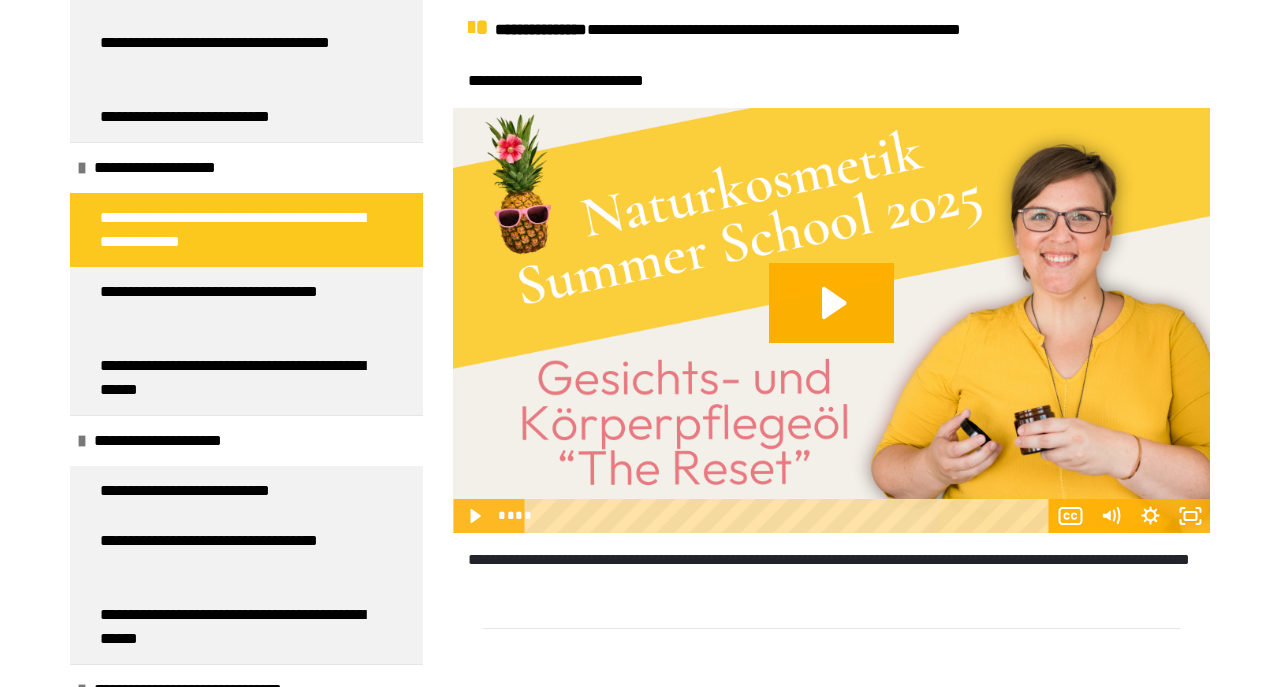 scroll, scrollTop: 894, scrollLeft: 0, axis: vertical 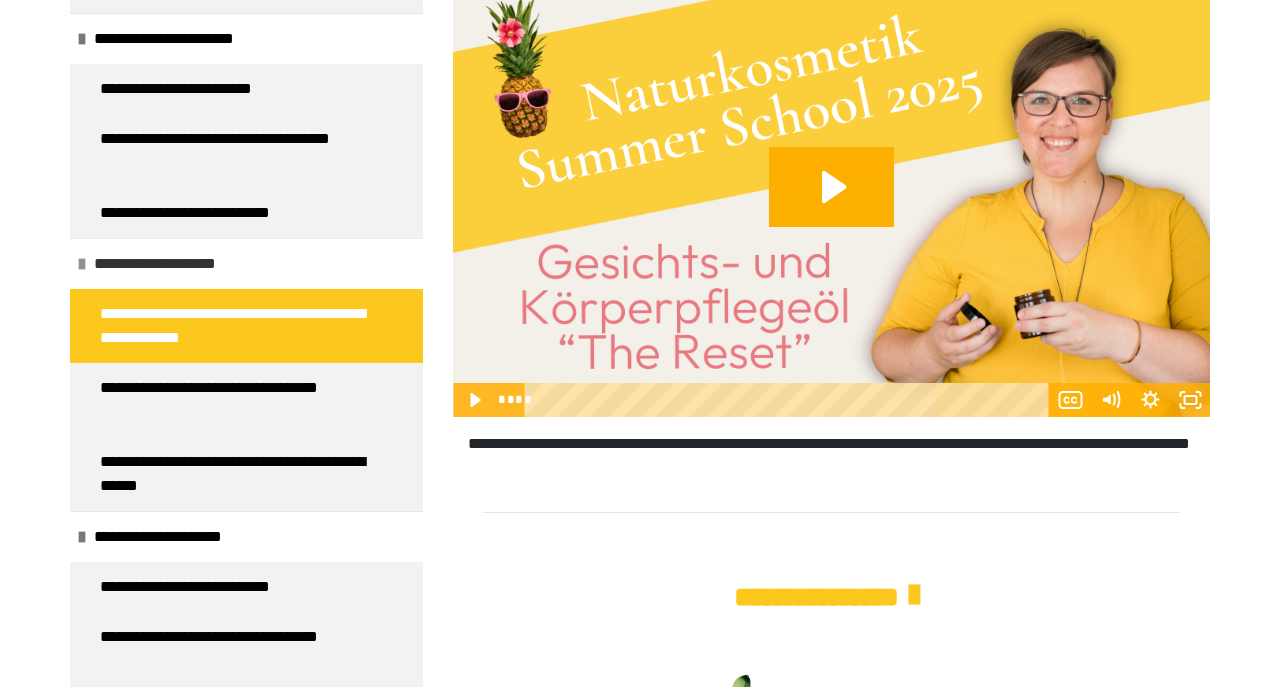 click on "**********" at bounding box center [246, 263] 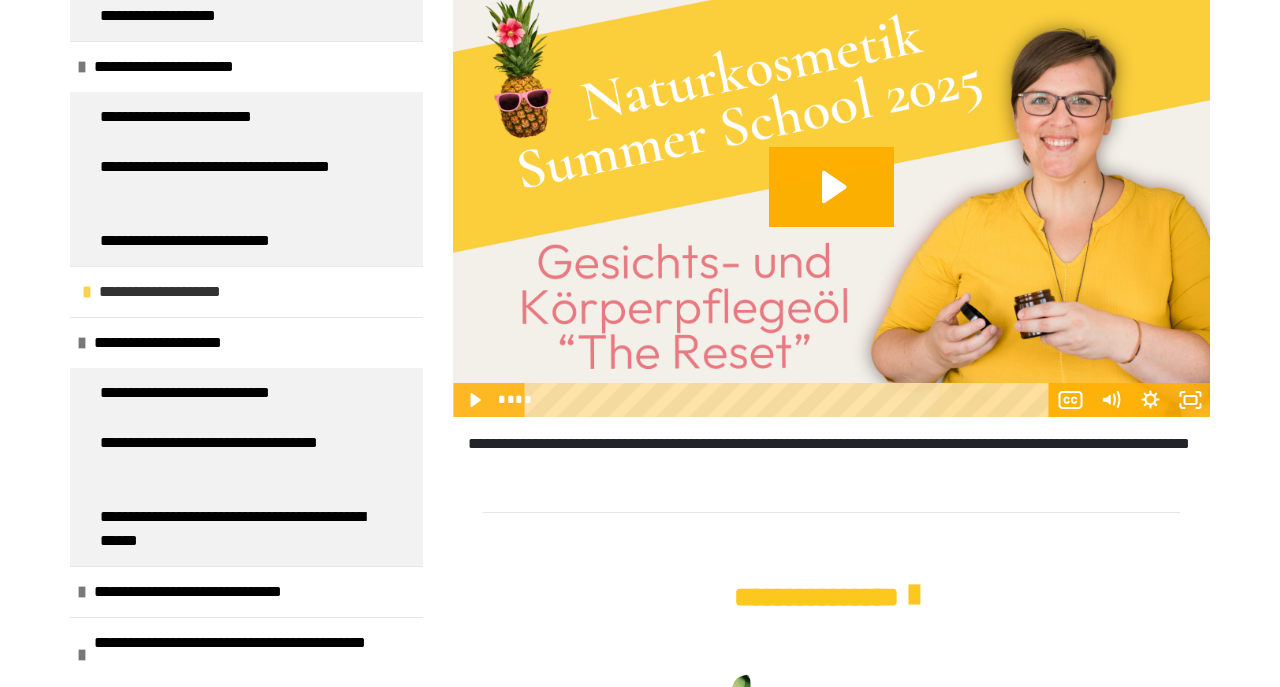 scroll, scrollTop: 415, scrollLeft: 0, axis: vertical 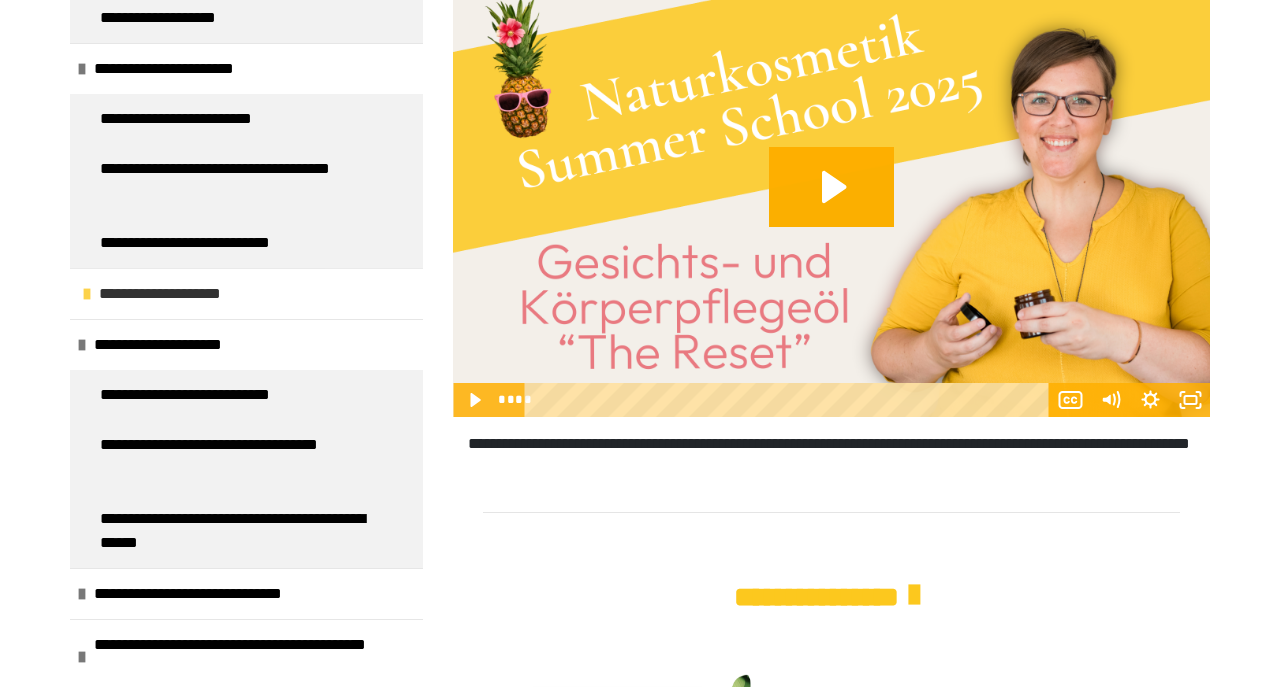 click on "**********" at bounding box center [178, 294] 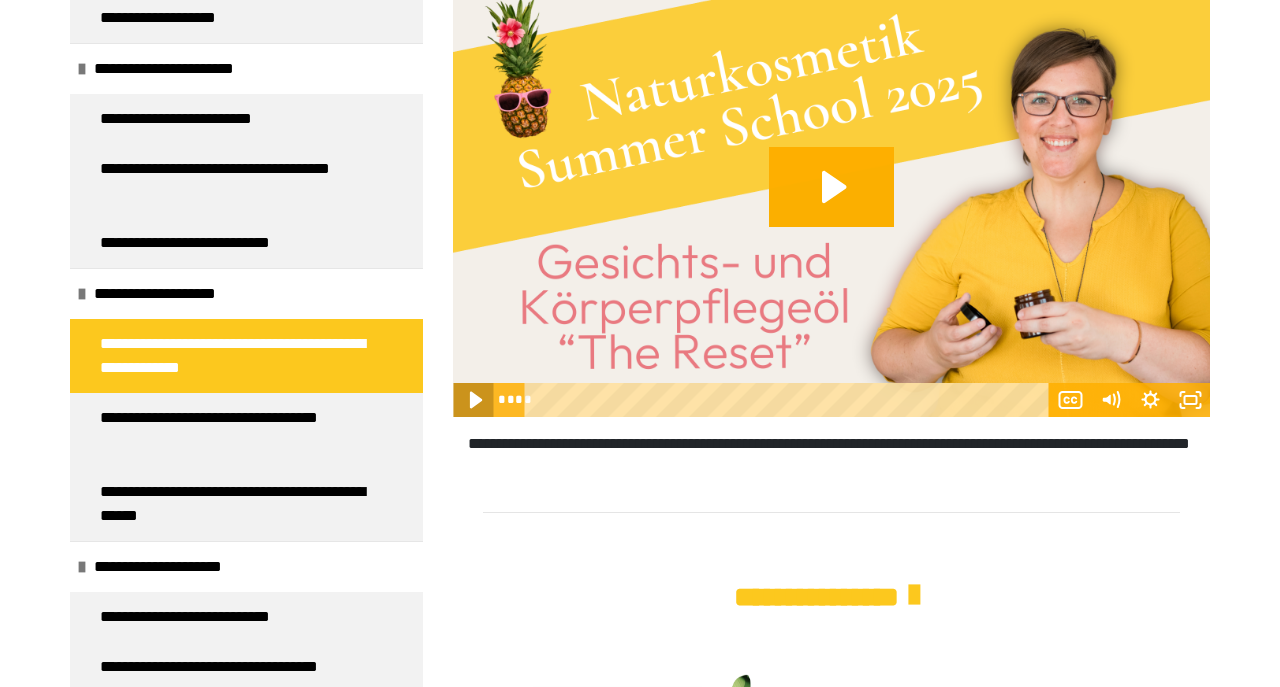 click 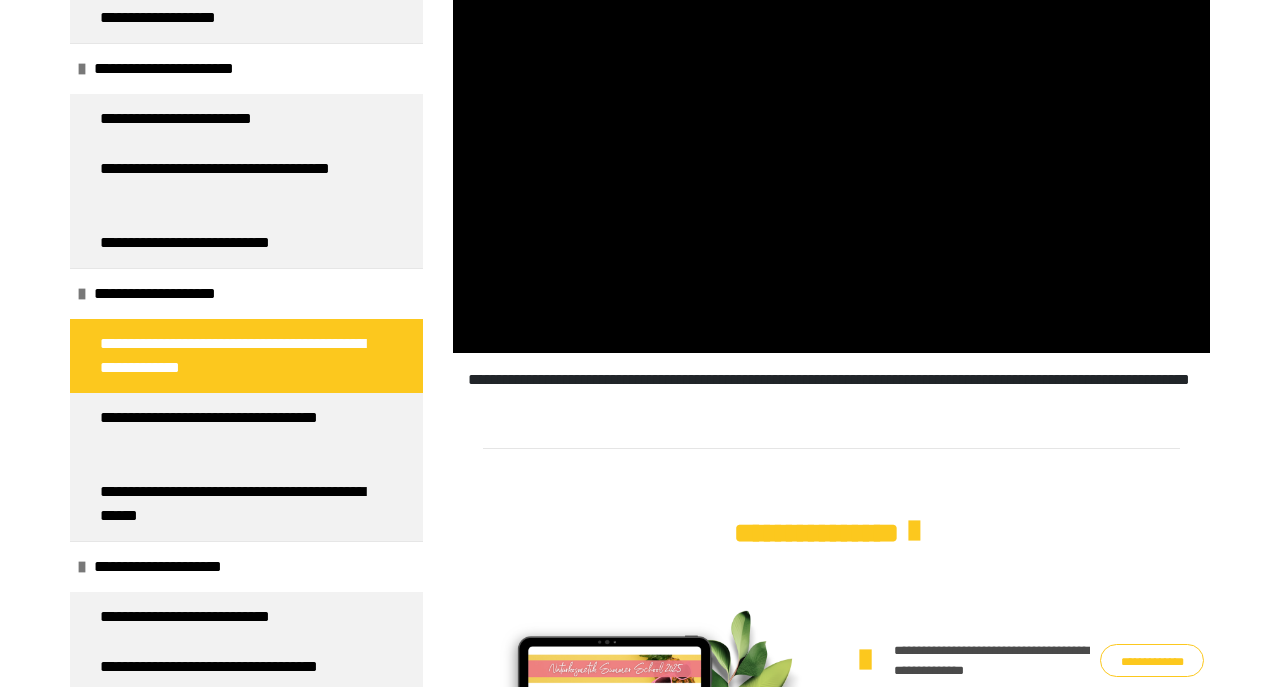 scroll, scrollTop: 686, scrollLeft: 0, axis: vertical 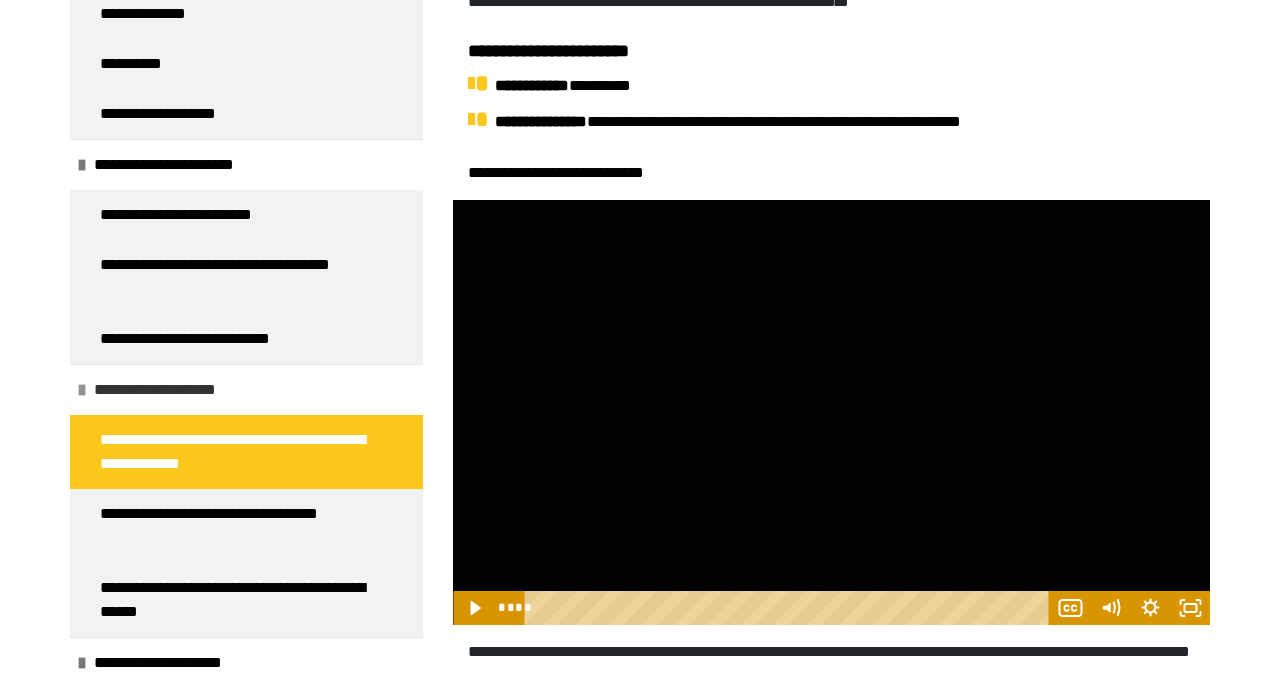 click on "**********" at bounding box center (173, 390) 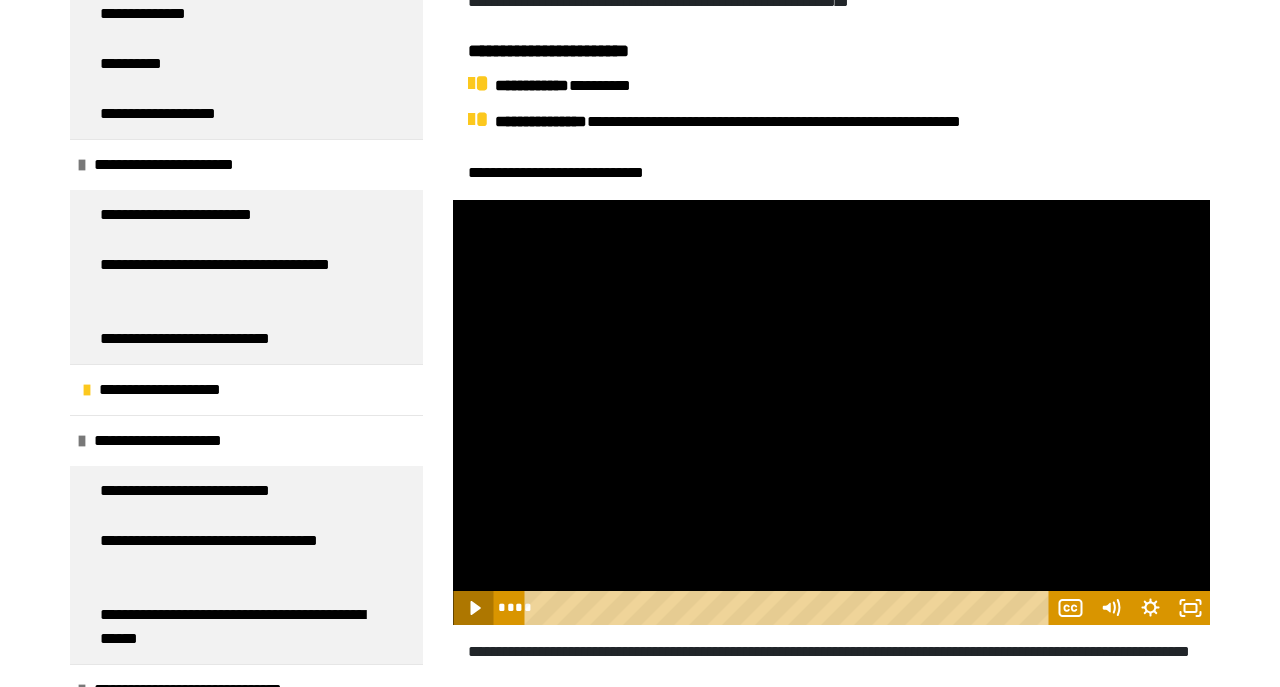 click 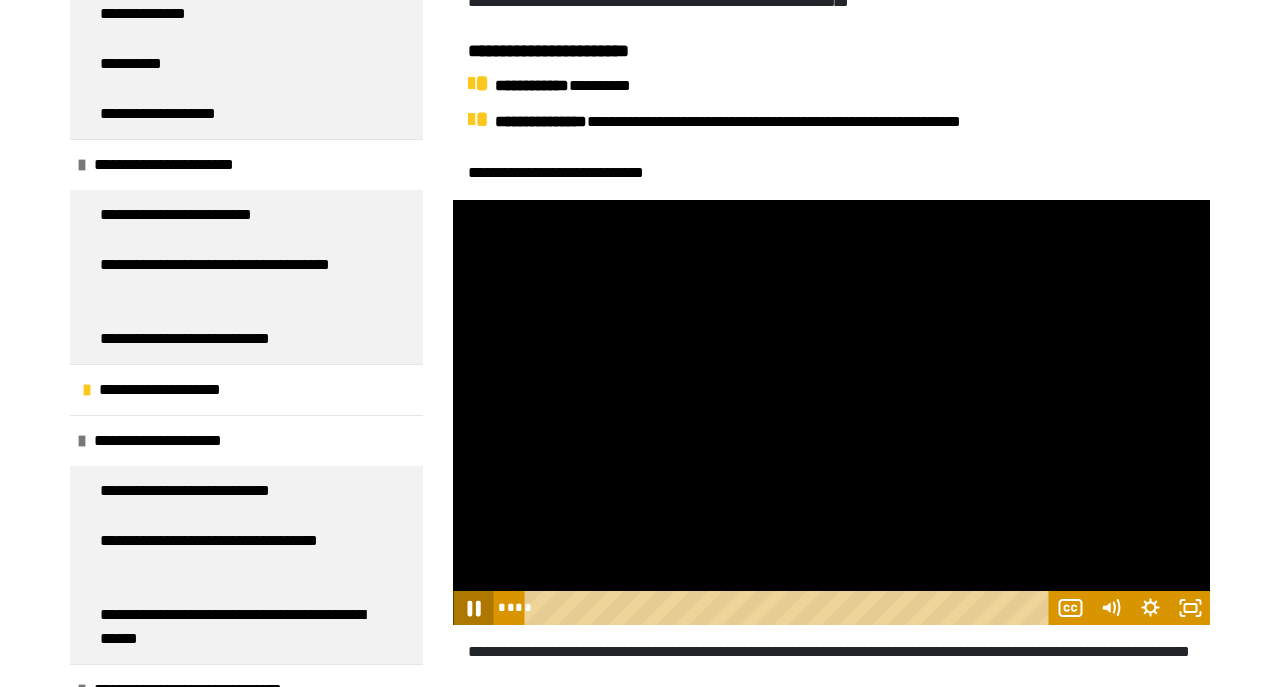 click 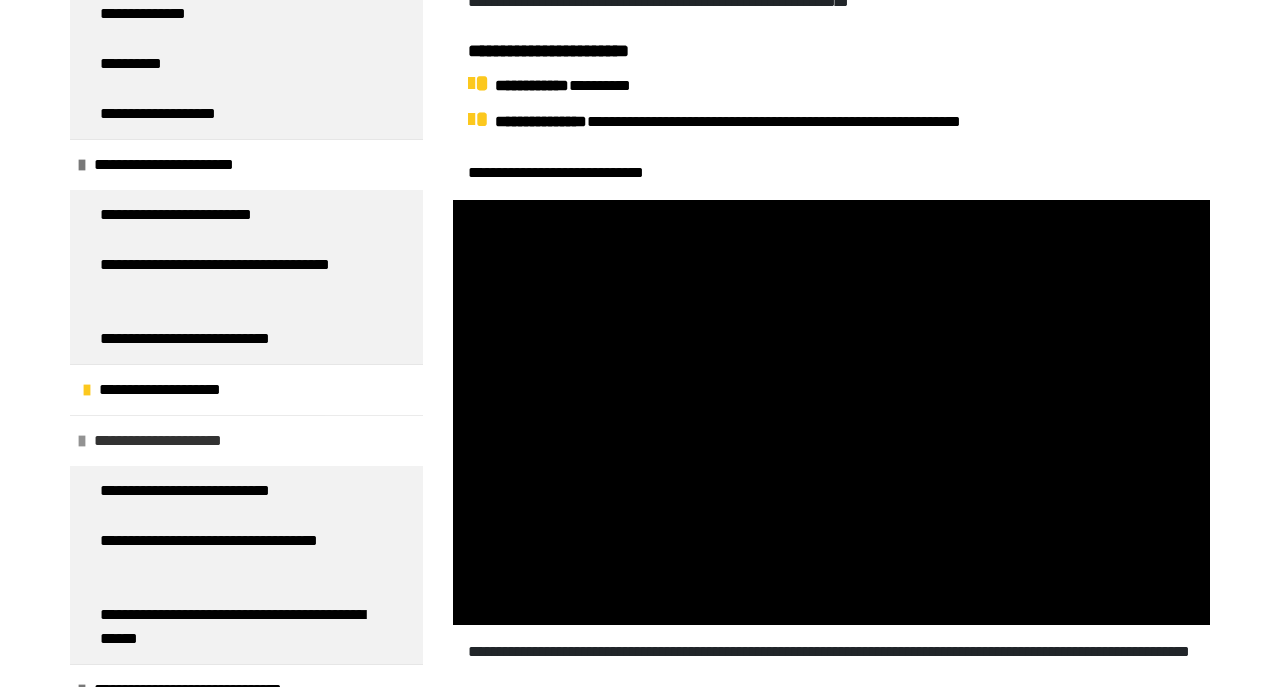 click on "**********" at bounding box center (178, 441) 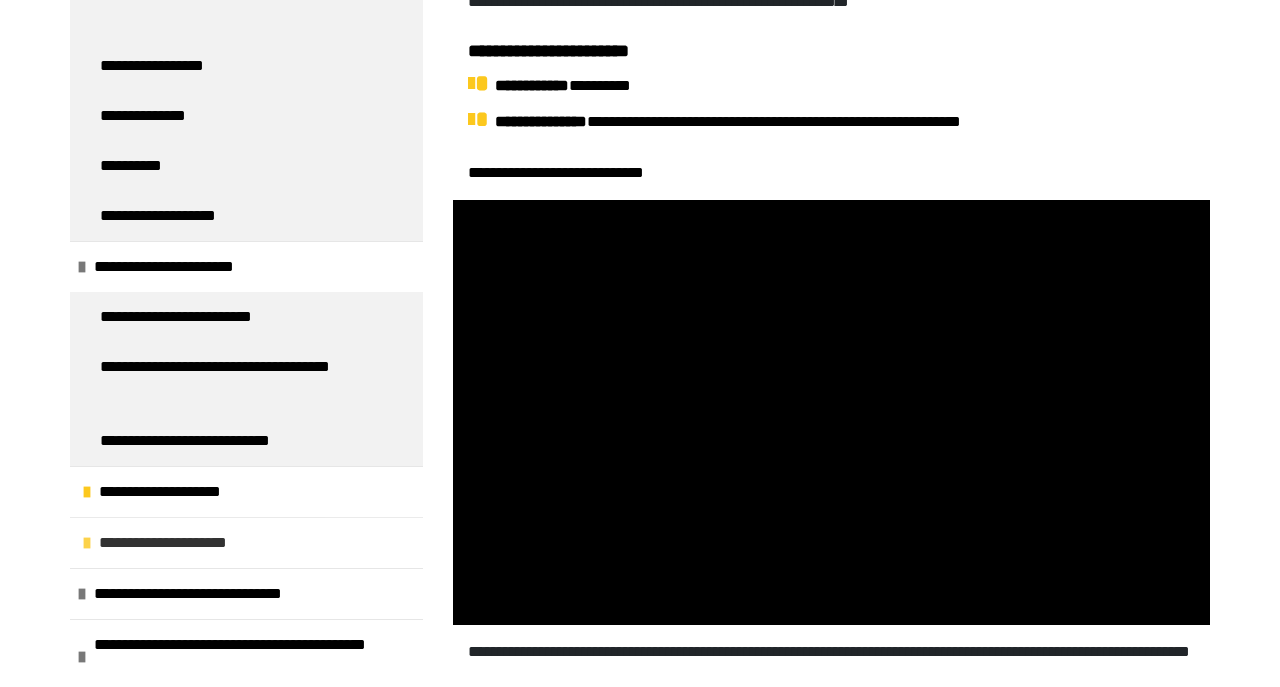 click on "**********" at bounding box center (183, 543) 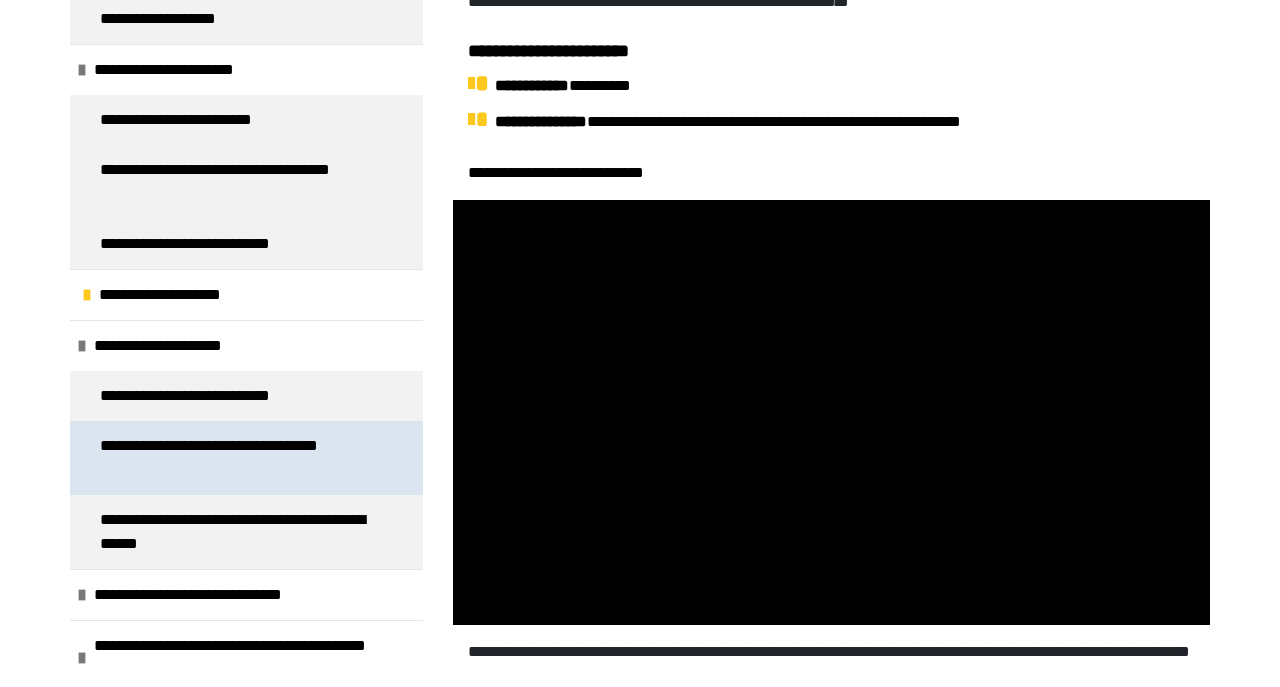 scroll, scrollTop: 415, scrollLeft: 0, axis: vertical 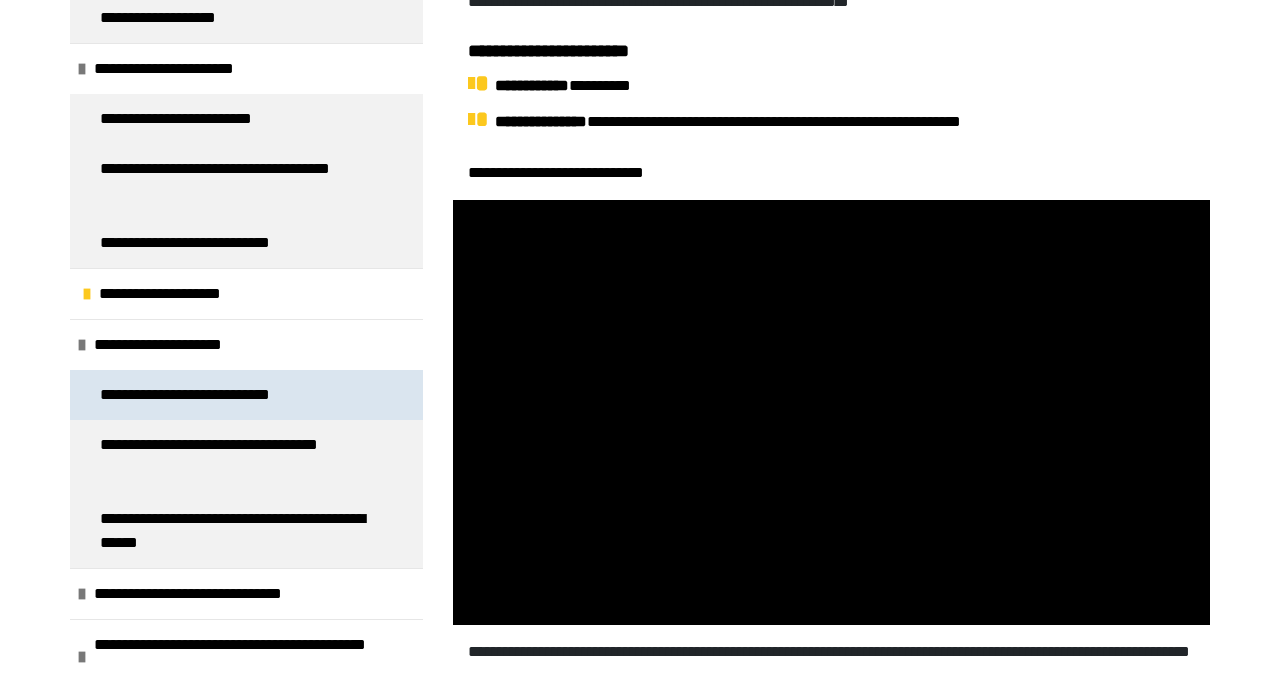 click on "**********" at bounding box center (210, 395) 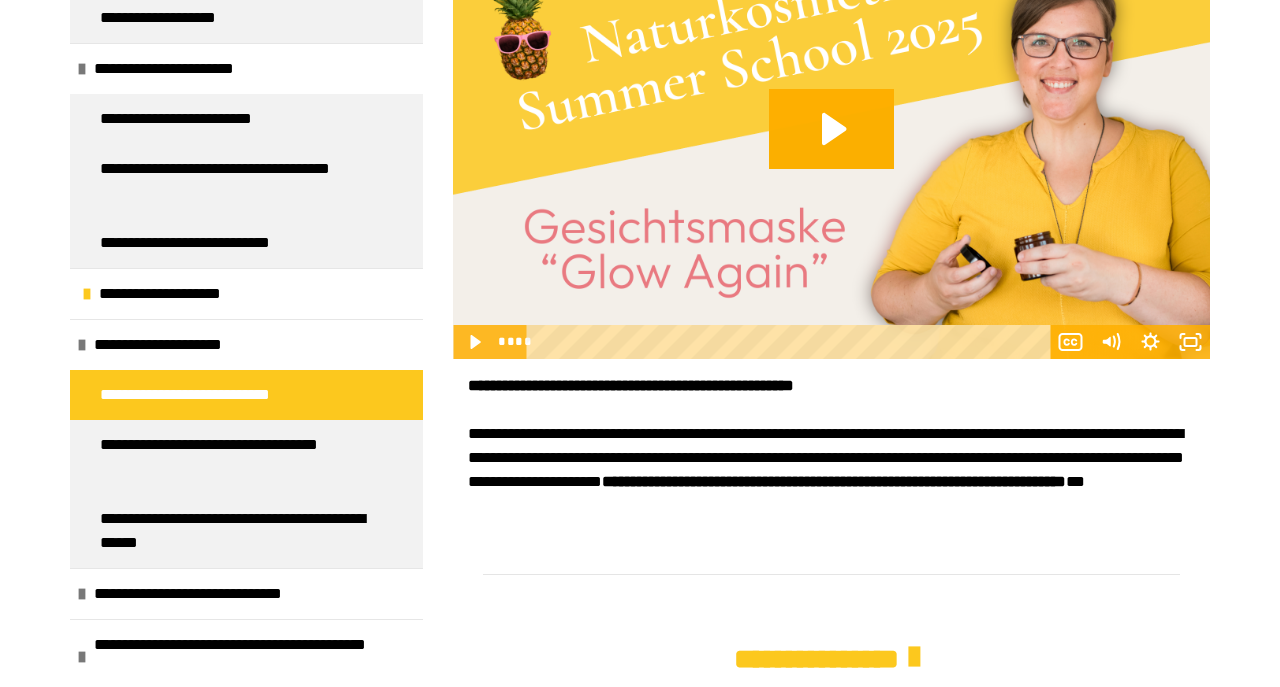 scroll, scrollTop: 998, scrollLeft: 0, axis: vertical 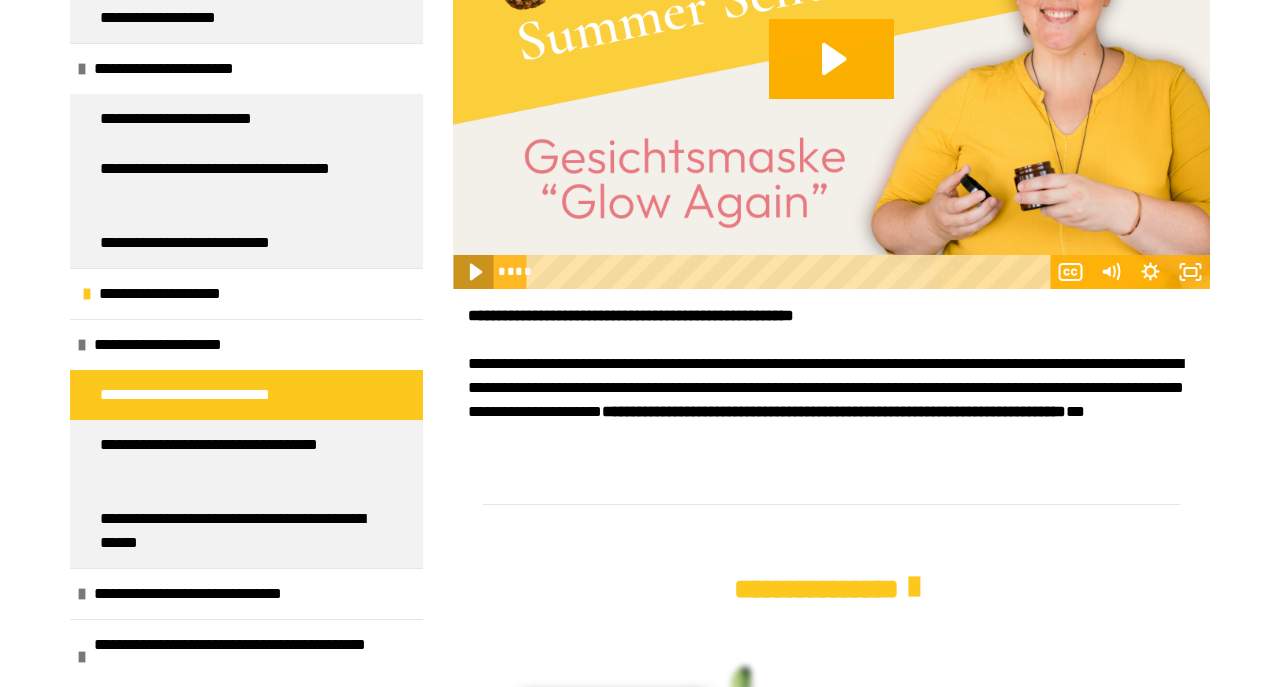 click 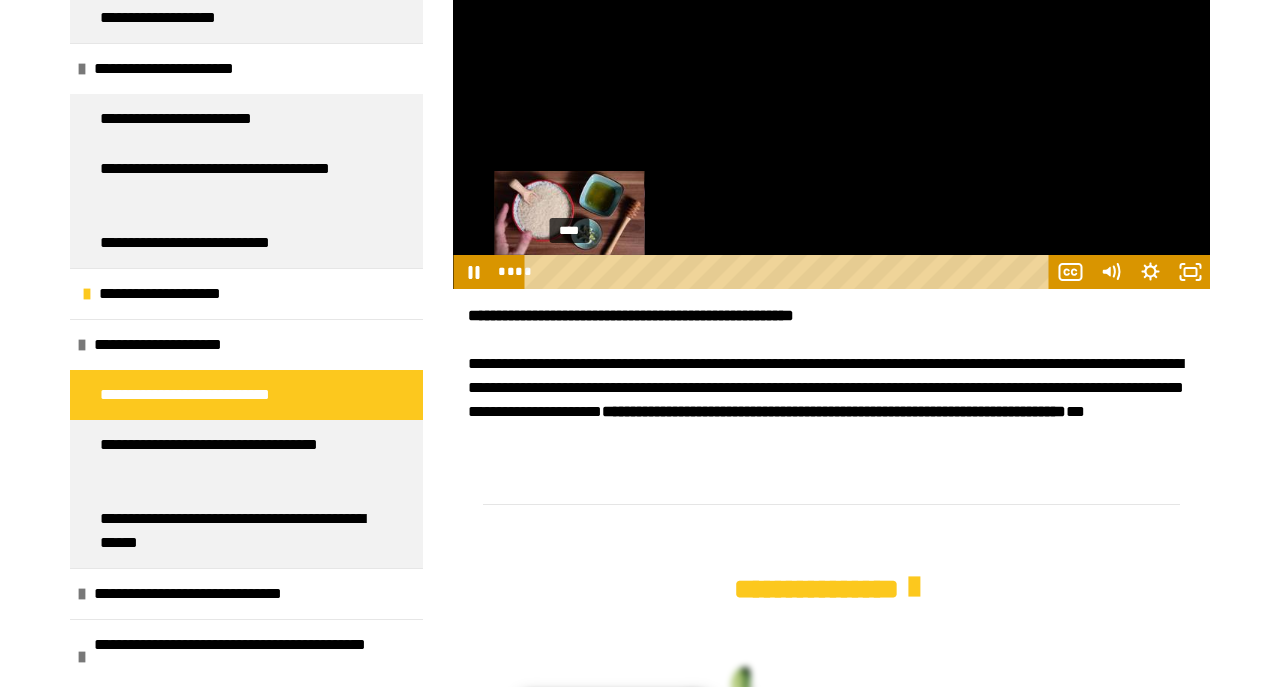 click on "****" at bounding box center [789, 272] 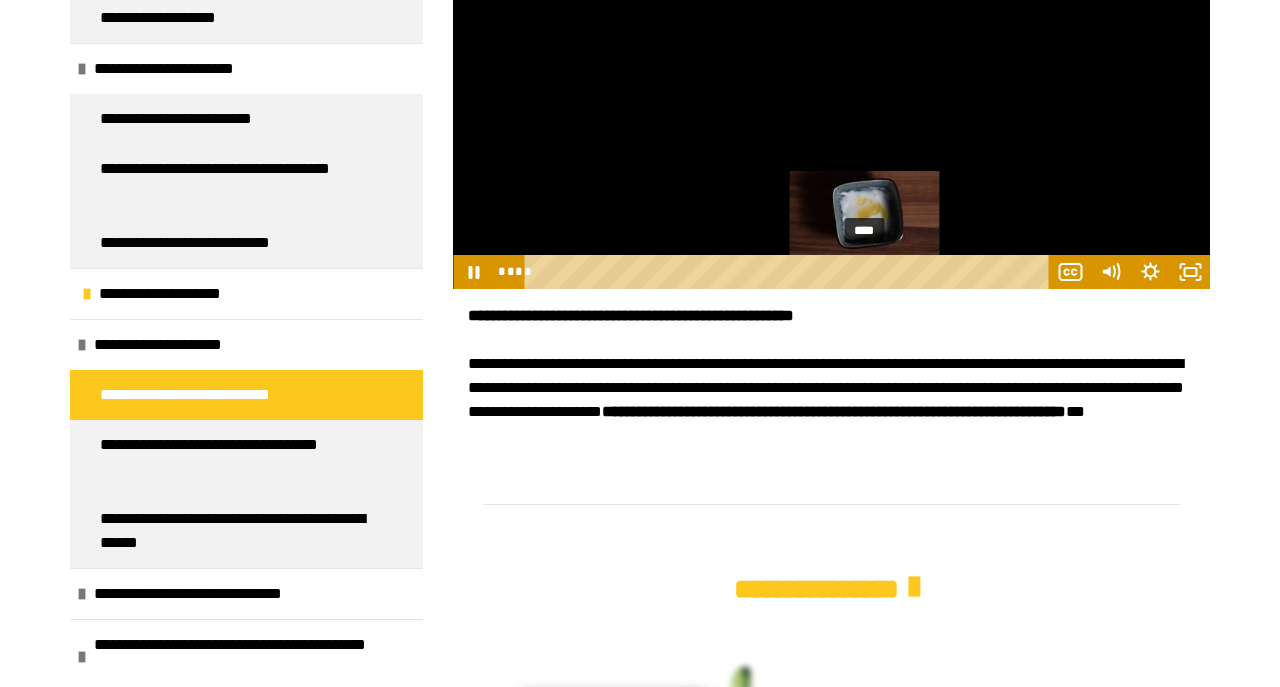 click on "****" at bounding box center (789, 272) 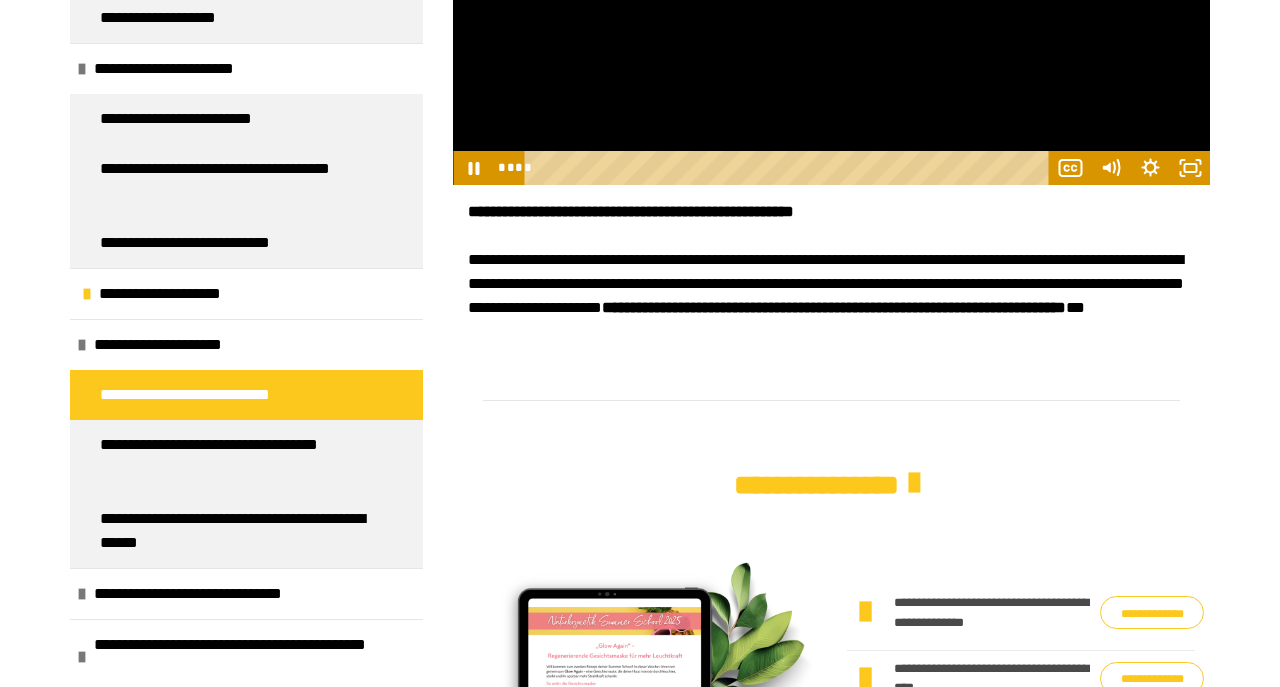 scroll, scrollTop: 1102, scrollLeft: 0, axis: vertical 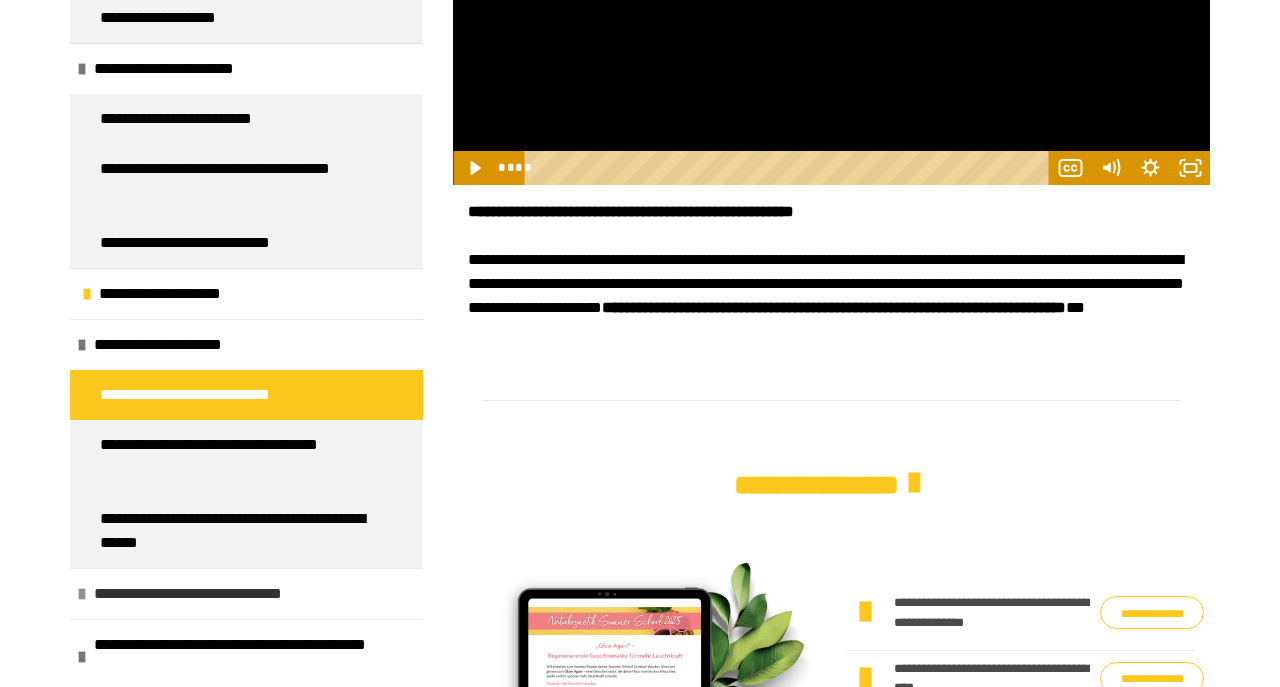 click on "**********" at bounding box center [213, 594] 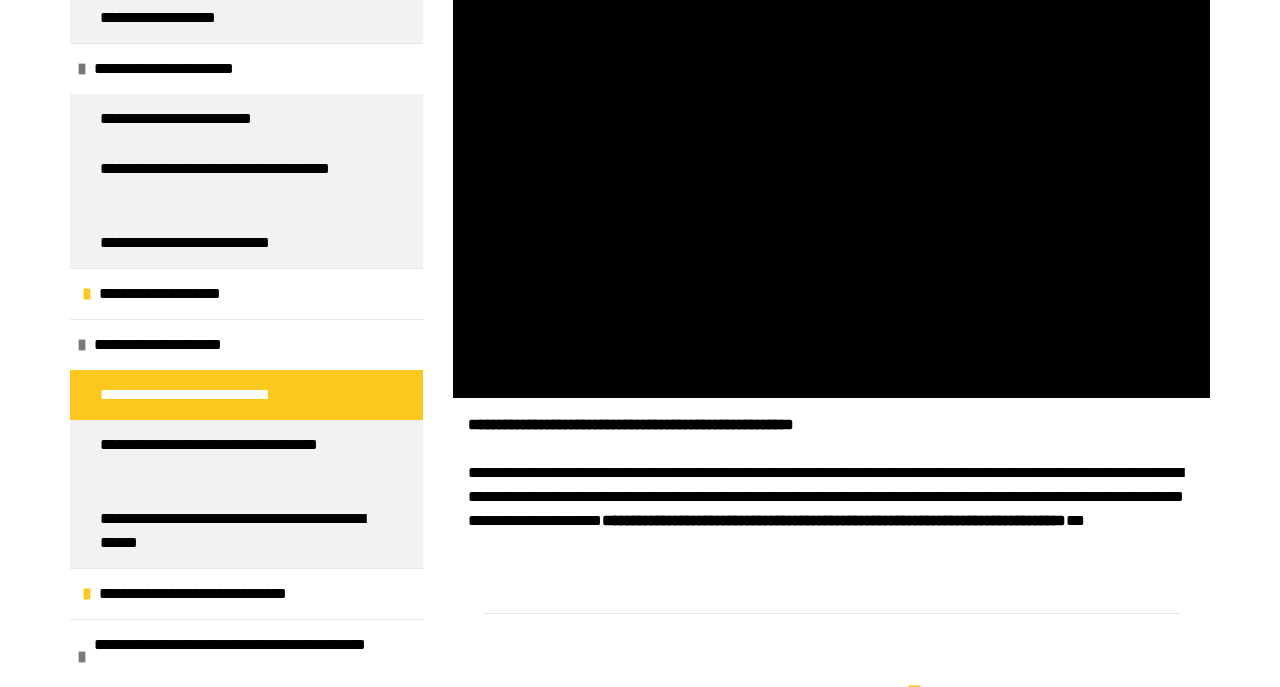 scroll, scrollTop: 790, scrollLeft: 0, axis: vertical 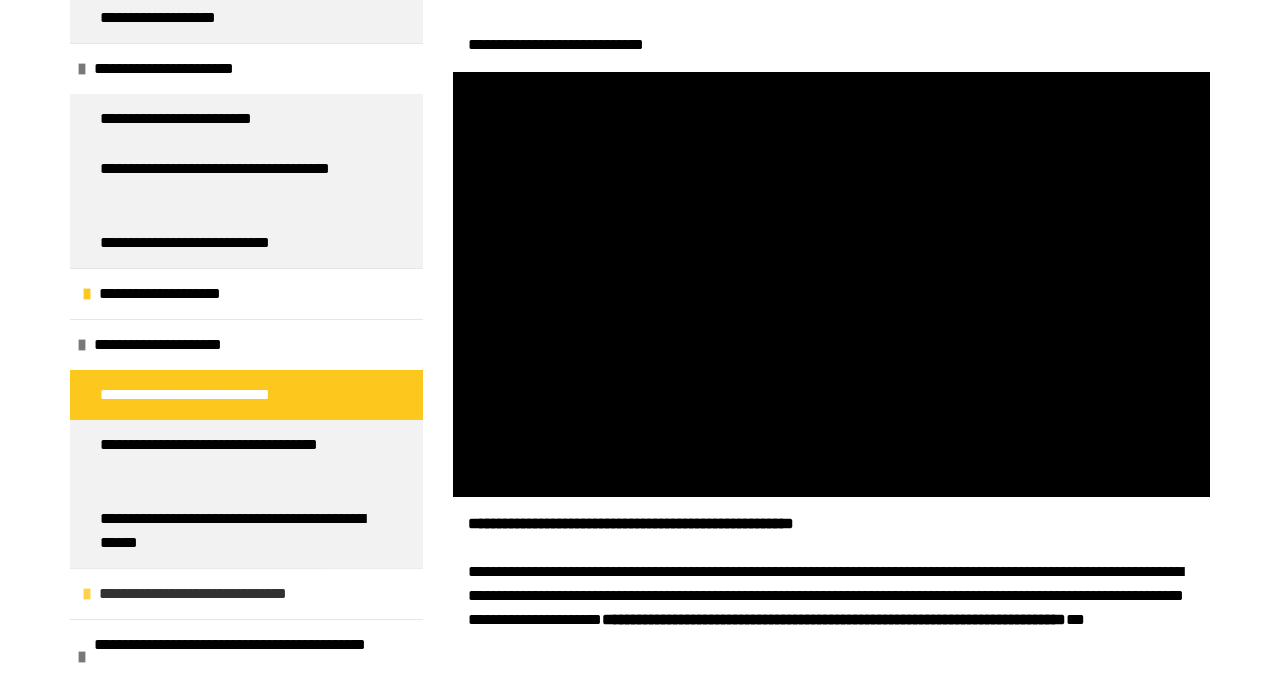 click on "**********" at bounding box center (218, 594) 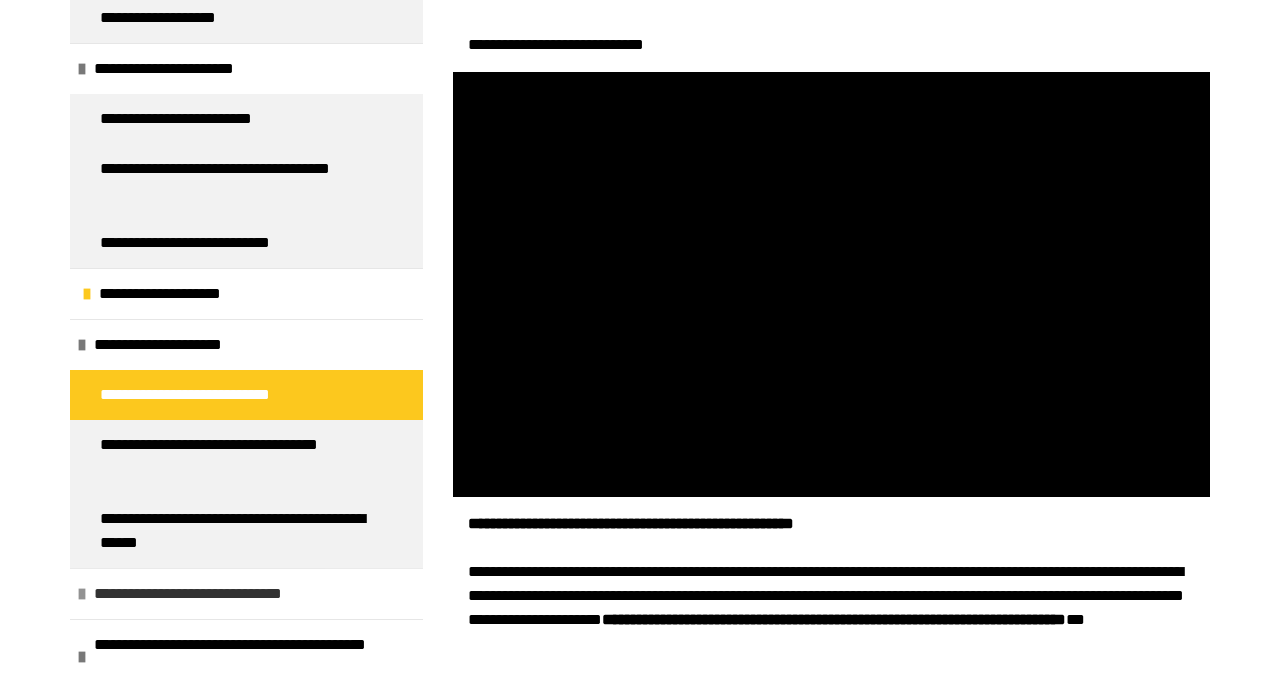 click on "**********" at bounding box center (213, 594) 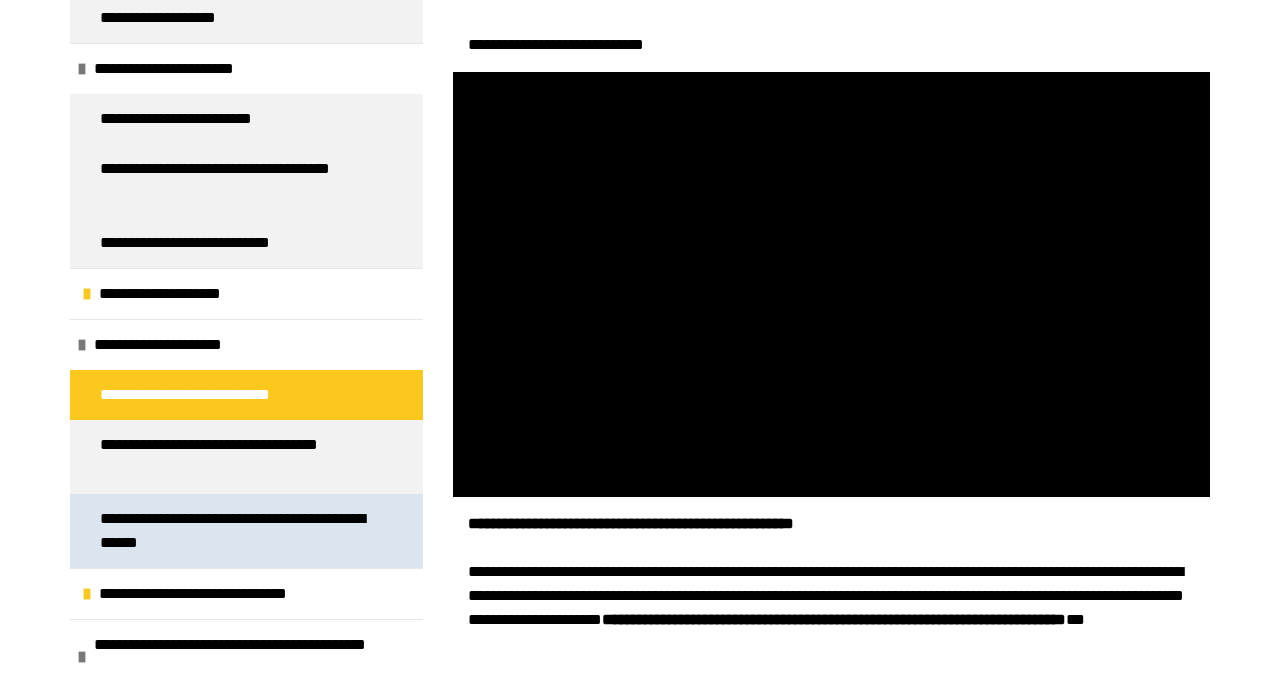 click on "**********" at bounding box center (238, 531) 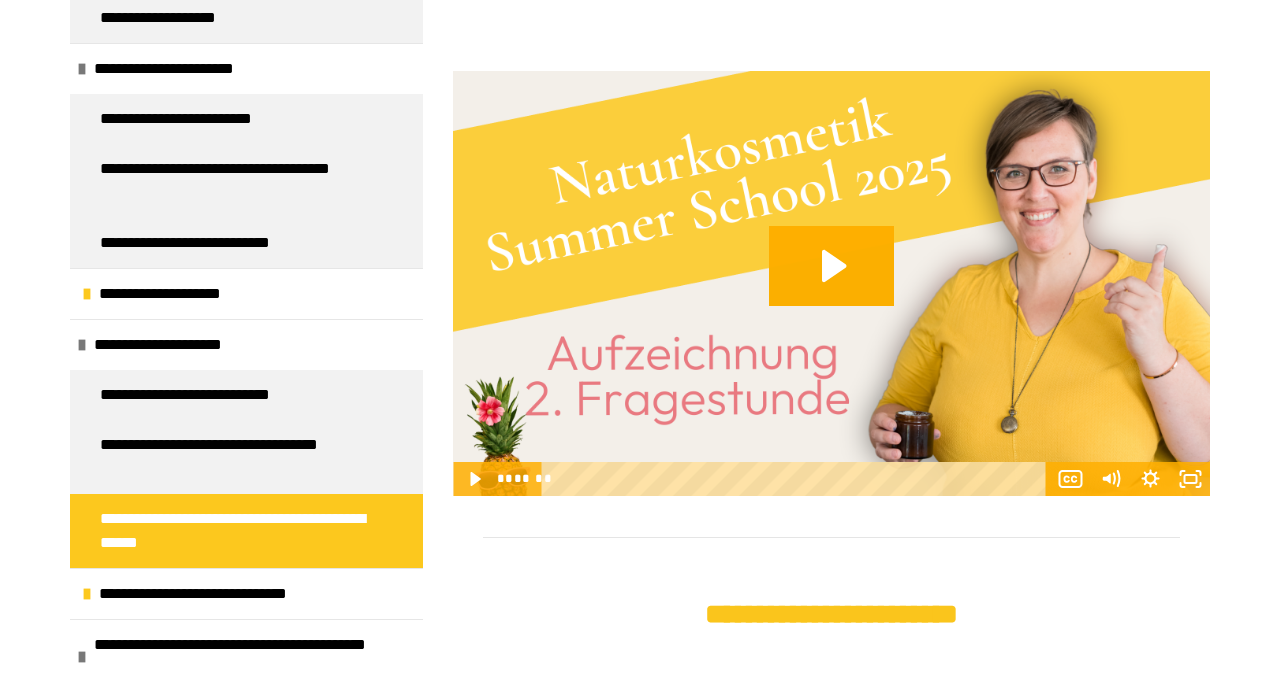 scroll, scrollTop: 478, scrollLeft: 0, axis: vertical 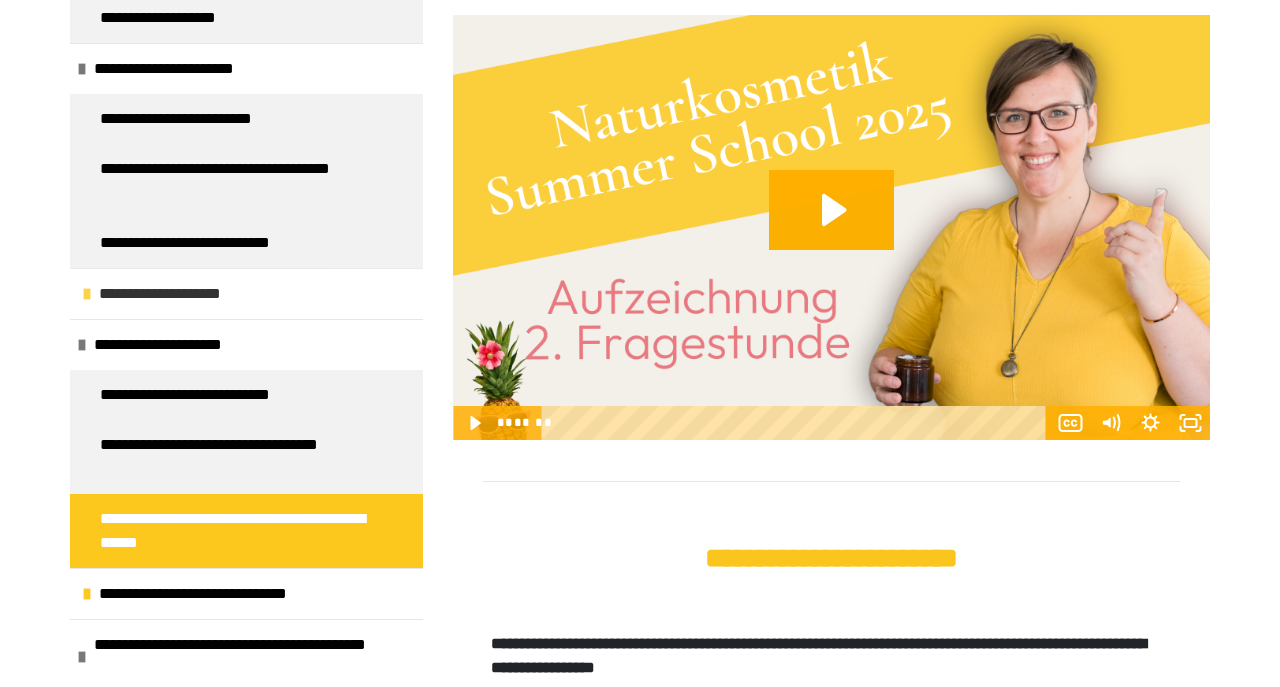 click on "**********" at bounding box center [178, 294] 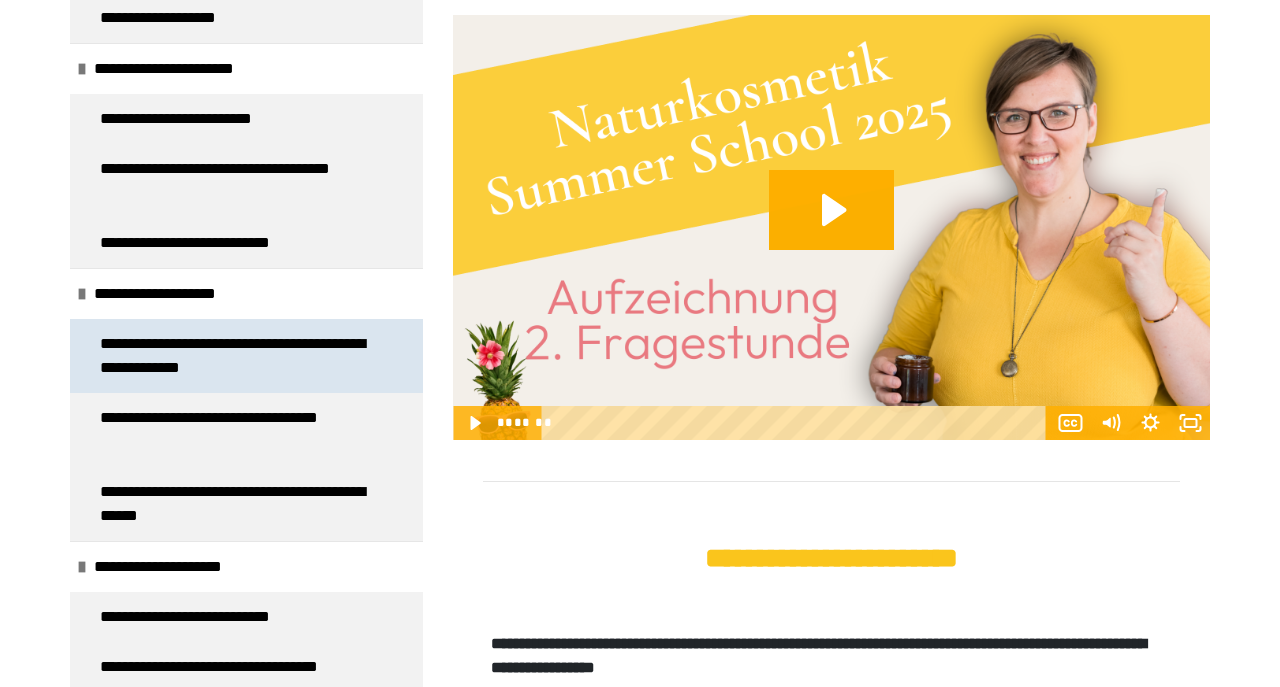 click on "**********" at bounding box center [238, 356] 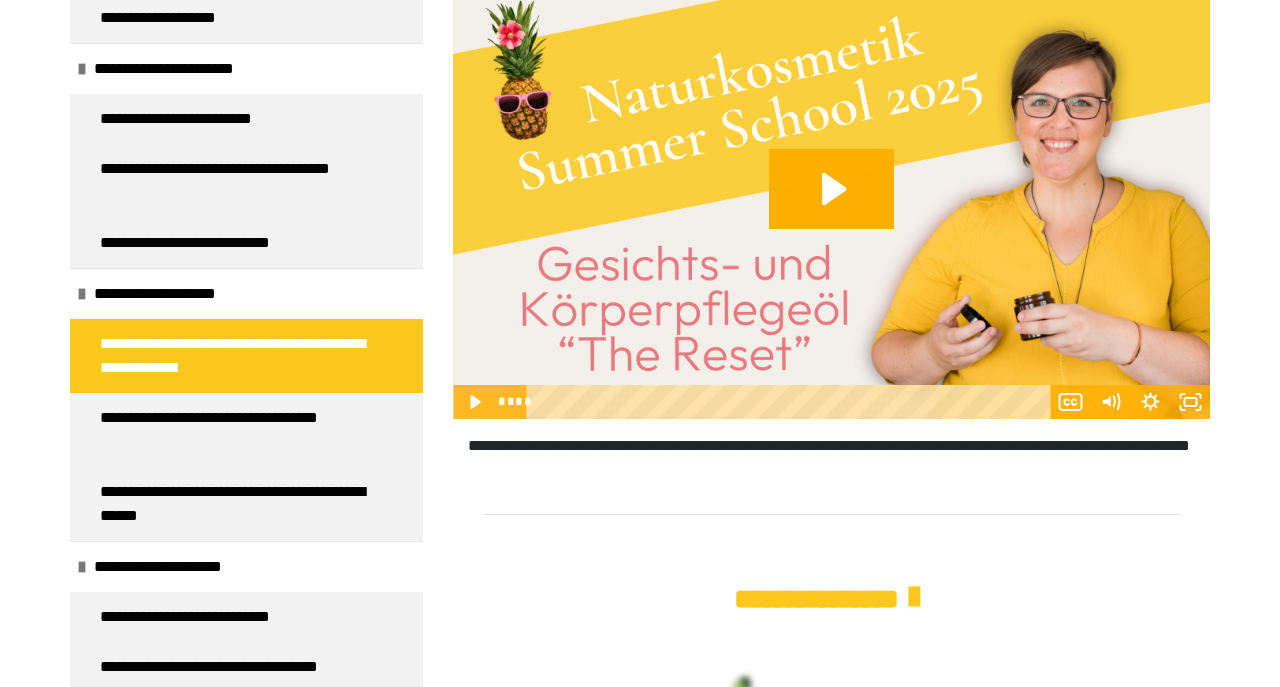 scroll, scrollTop: 894, scrollLeft: 0, axis: vertical 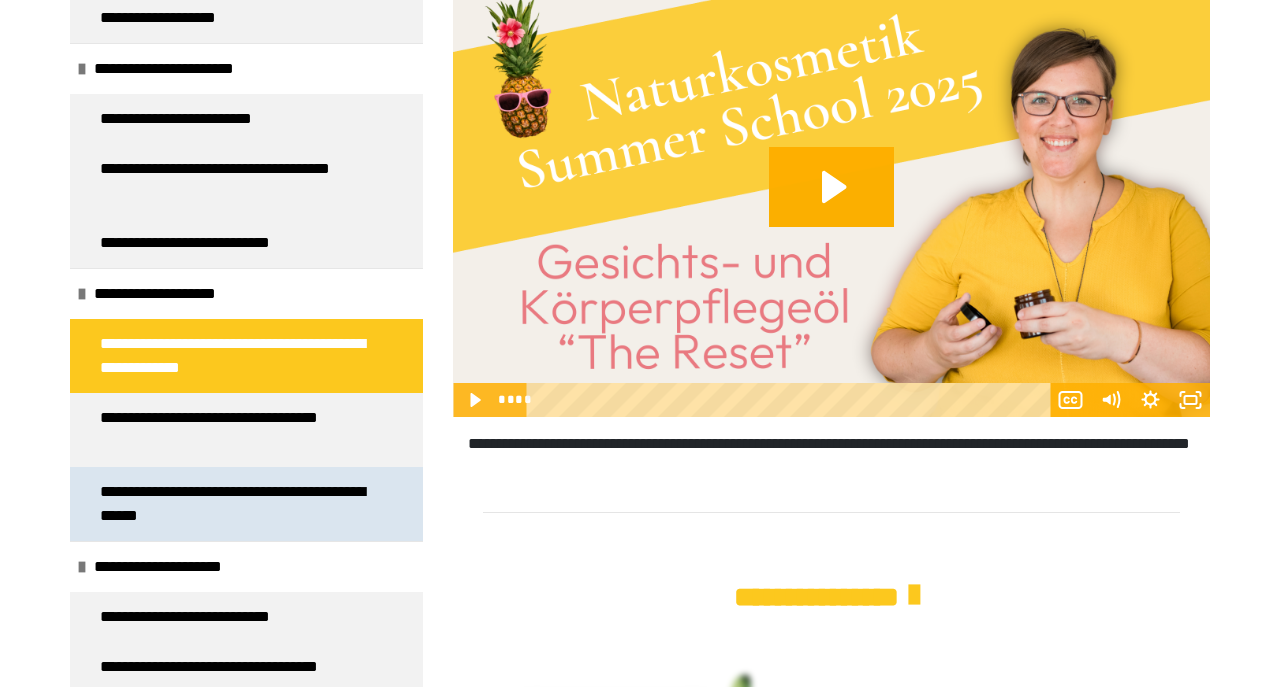 click on "**********" at bounding box center [238, 504] 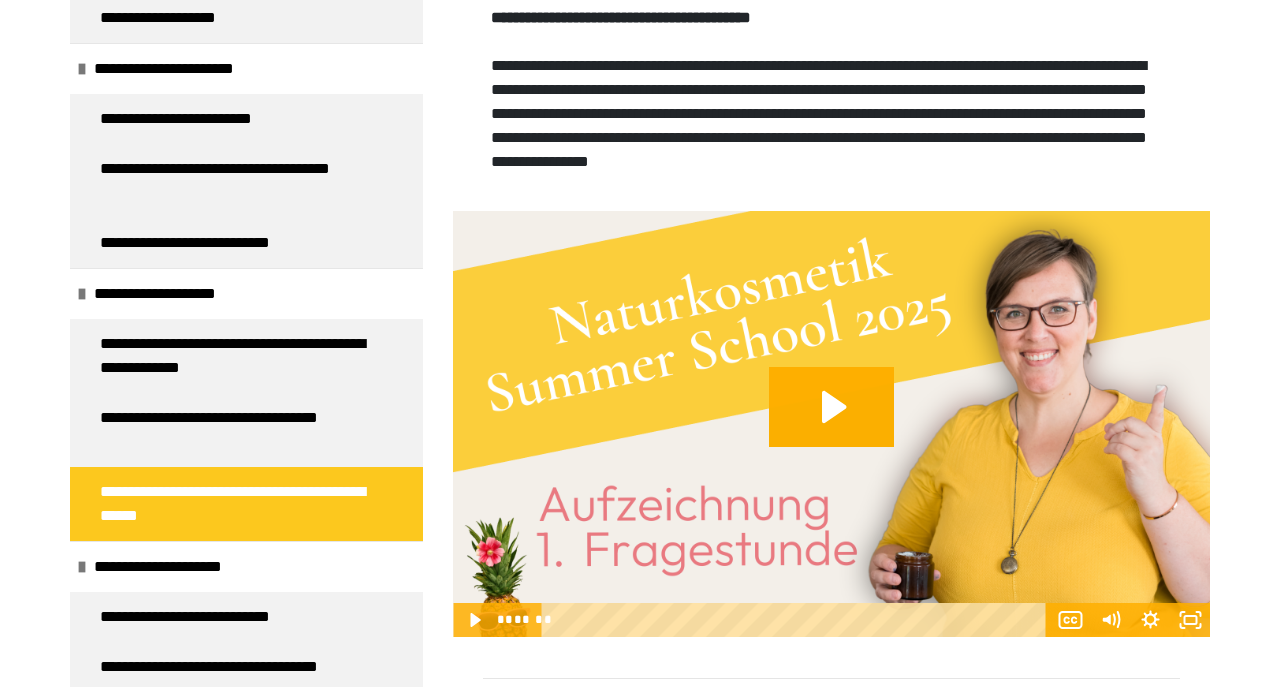 scroll, scrollTop: 478, scrollLeft: 0, axis: vertical 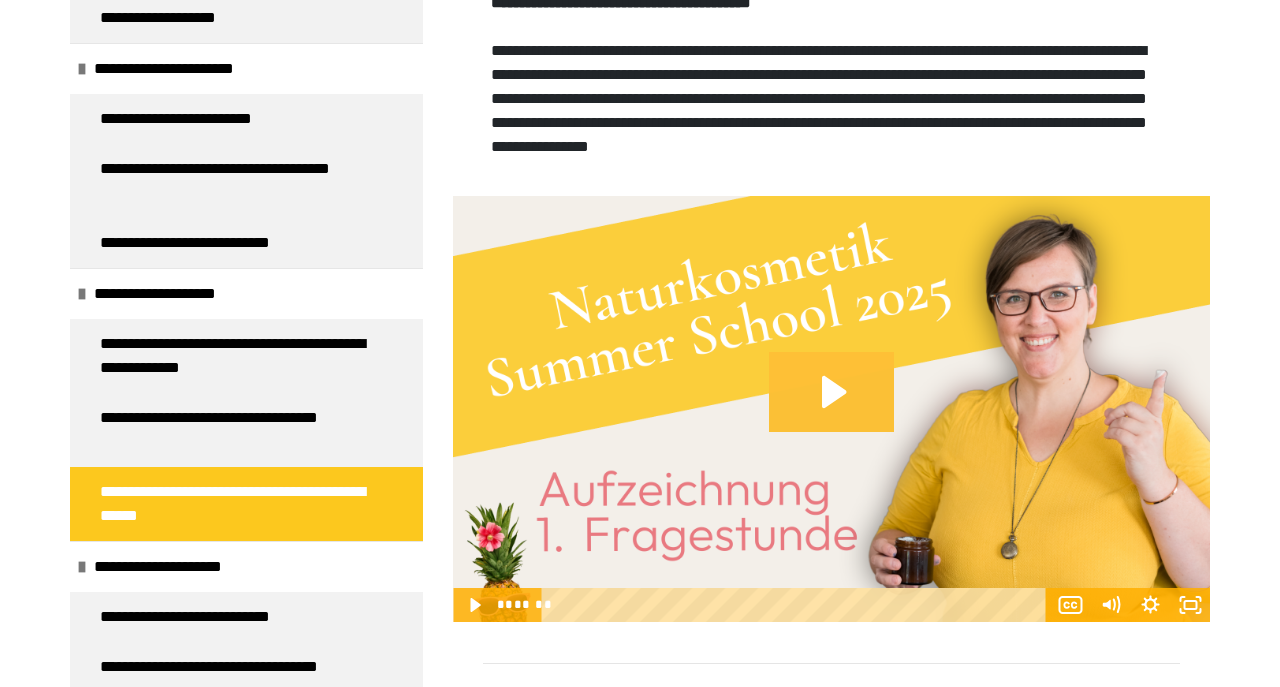 click 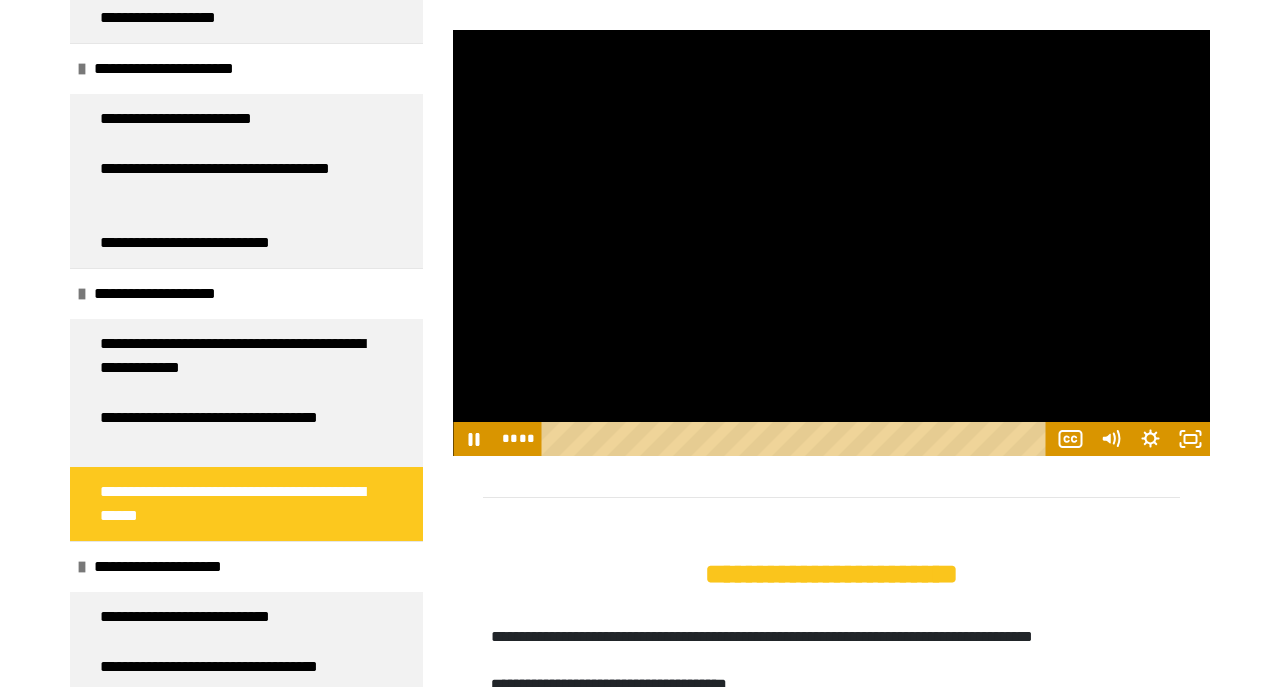 scroll, scrollTop: 686, scrollLeft: 0, axis: vertical 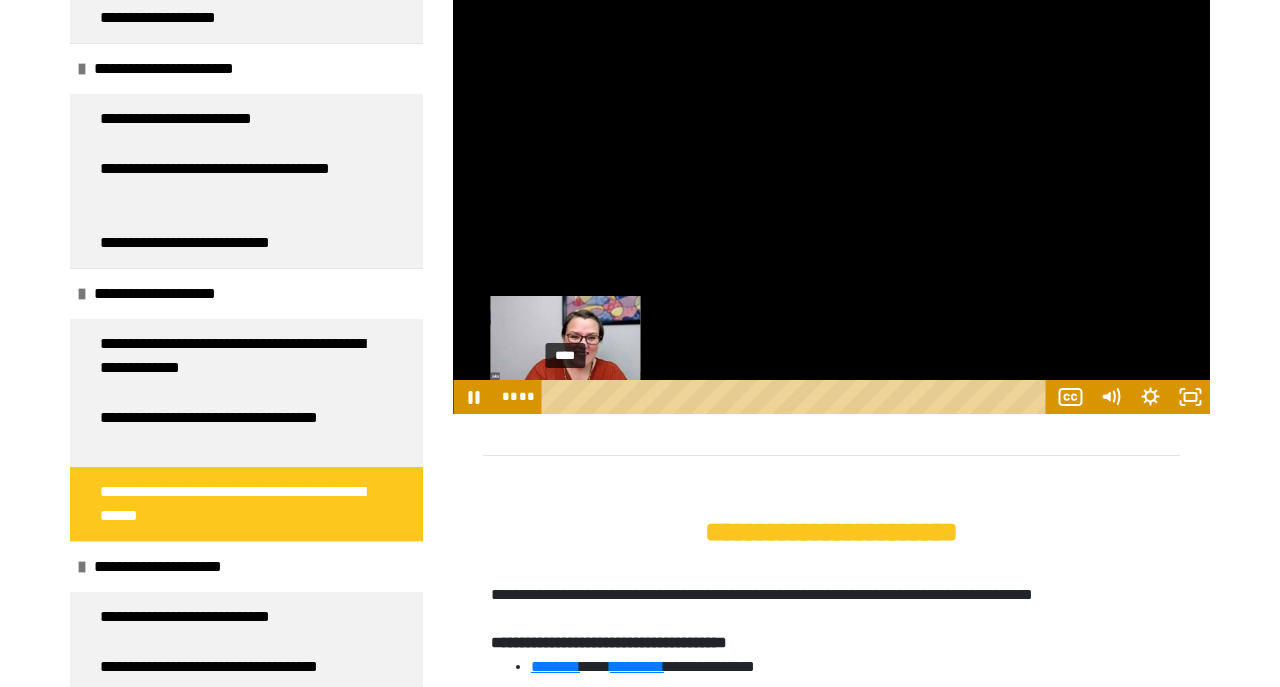 click on "****" at bounding box center (797, 397) 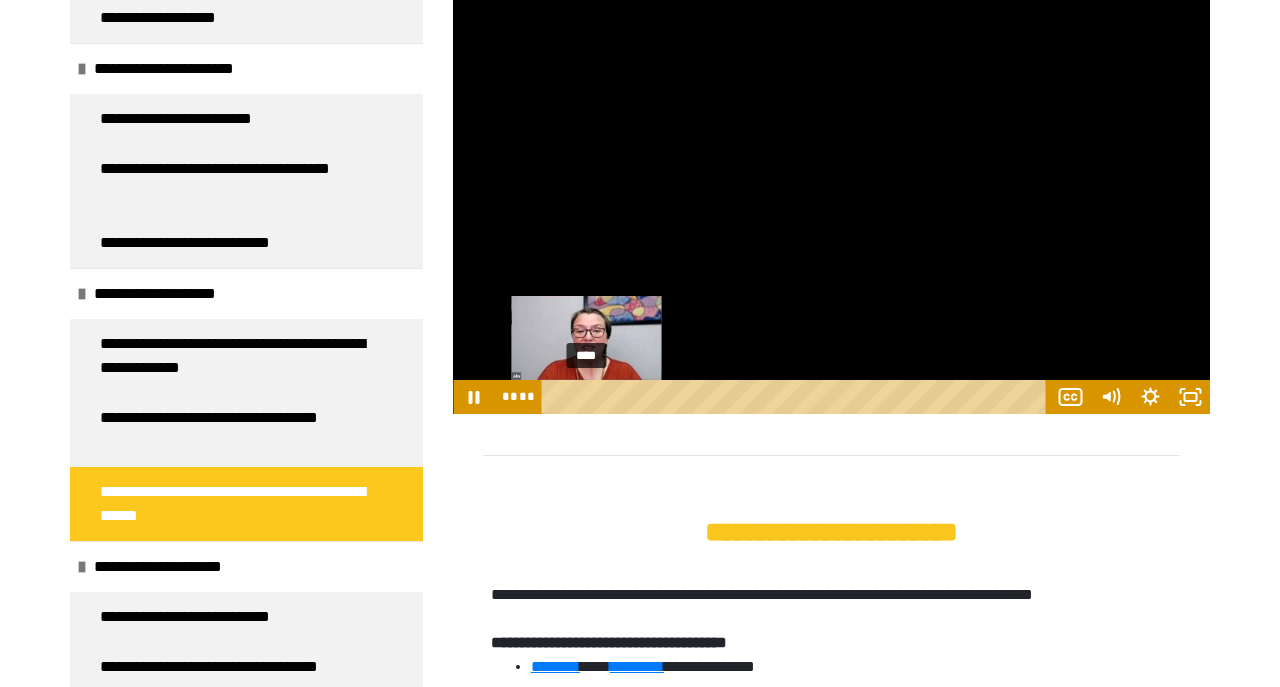 click on "****" at bounding box center (797, 397) 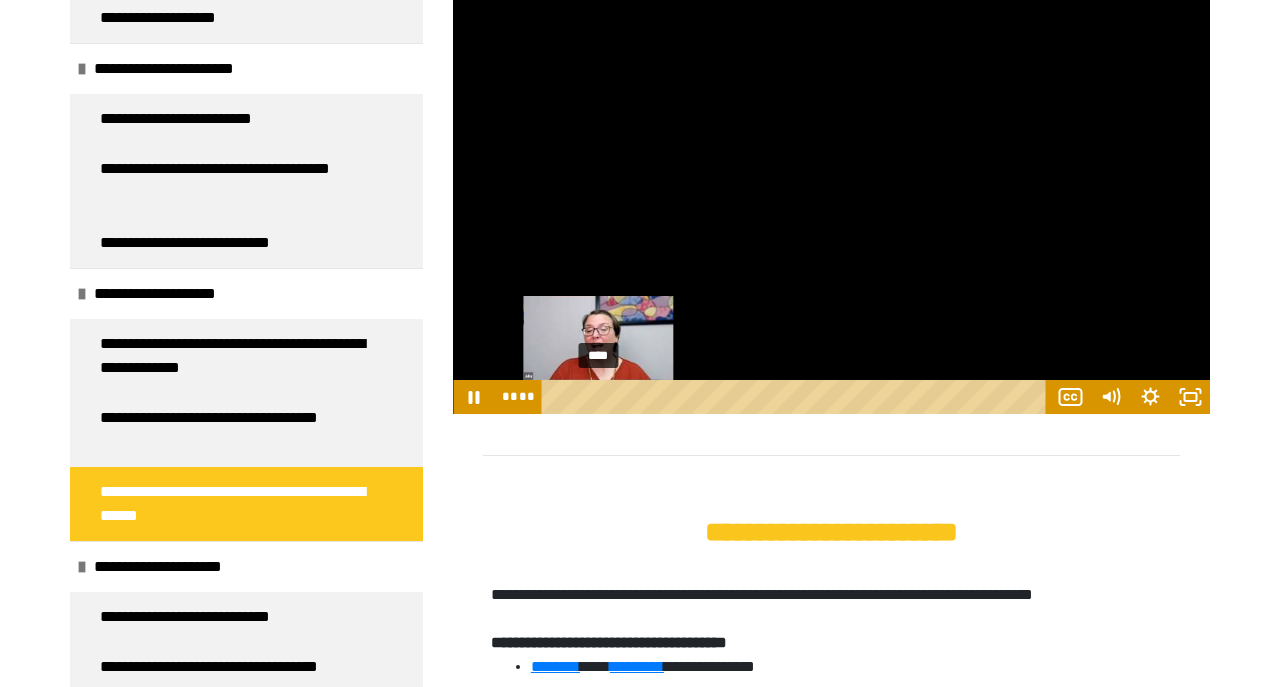 click on "****" at bounding box center (797, 397) 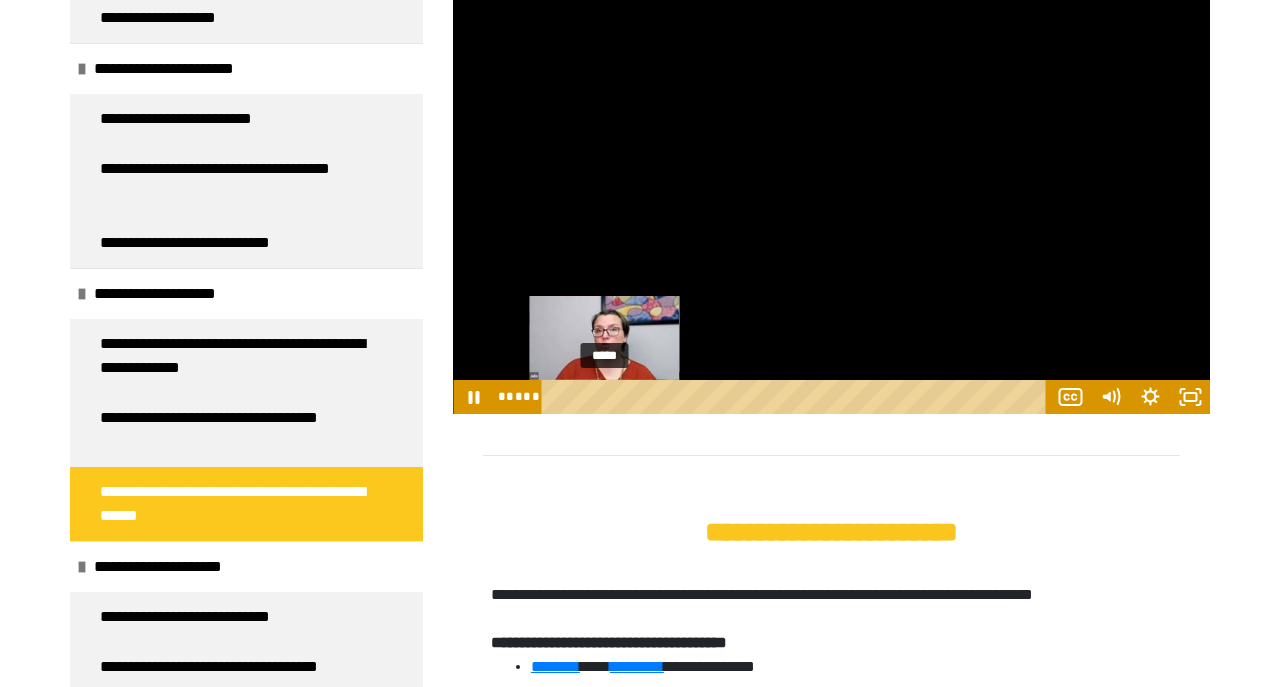 click on "*****" at bounding box center [797, 397] 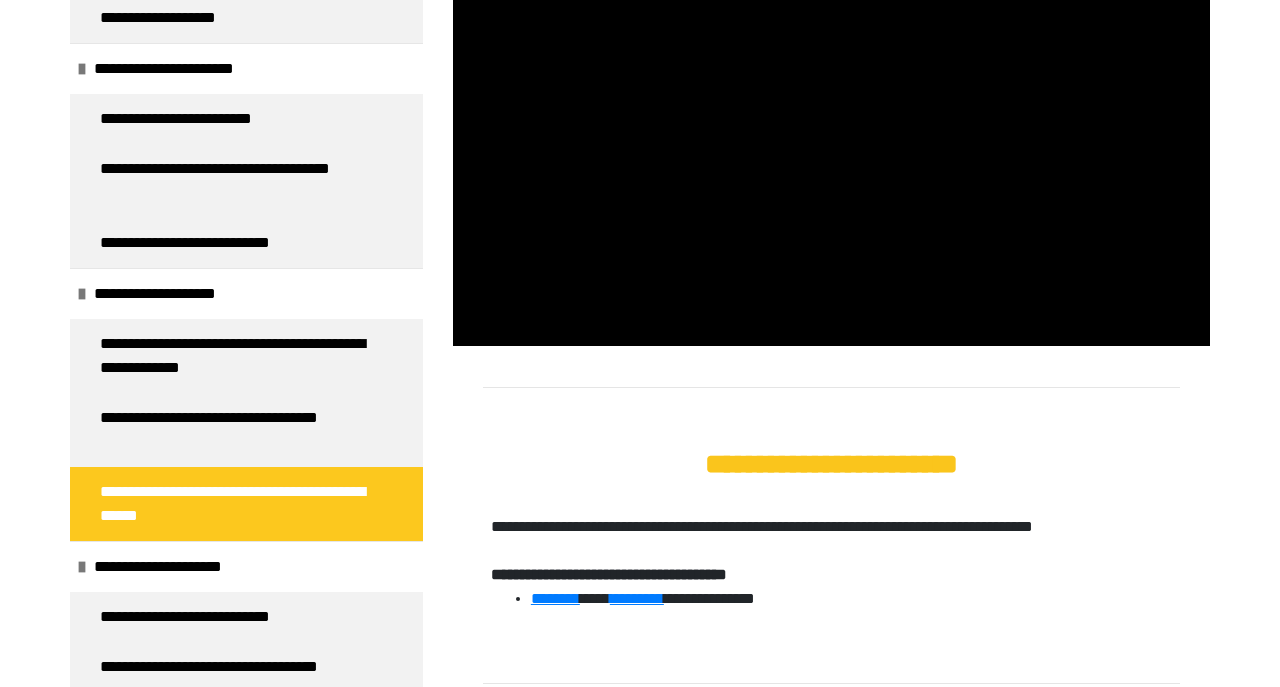 scroll, scrollTop: 894, scrollLeft: 0, axis: vertical 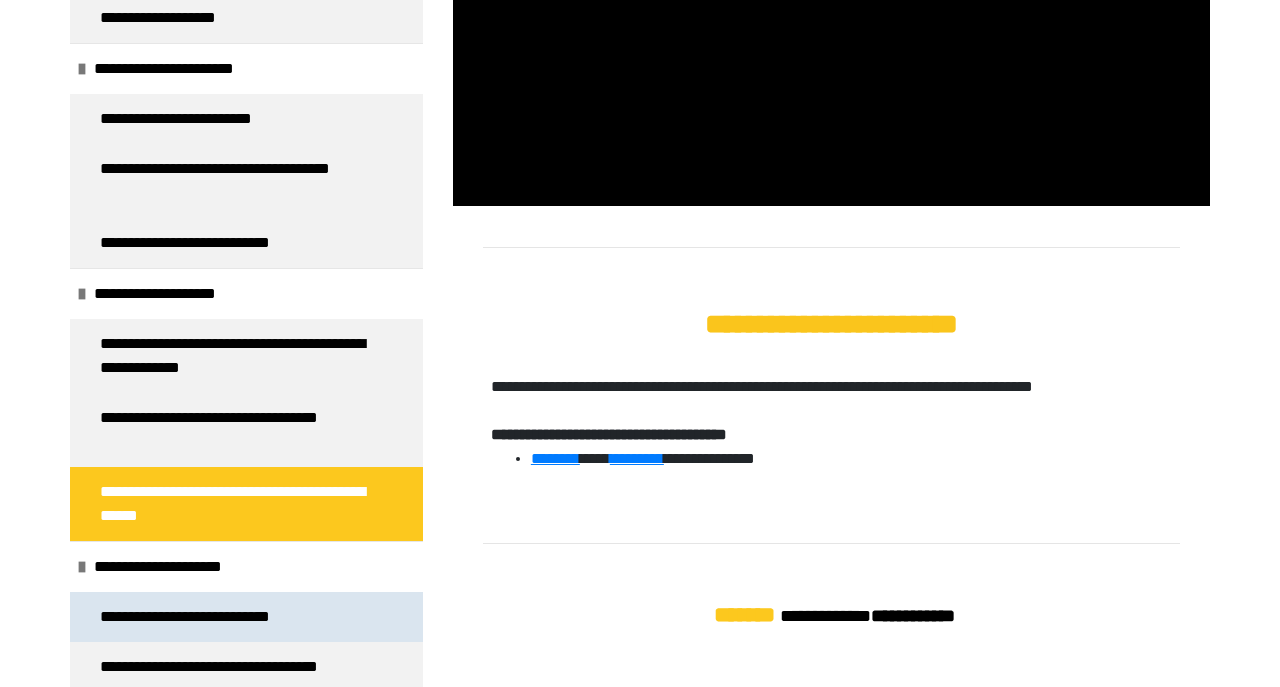 click on "**********" at bounding box center [210, 617] 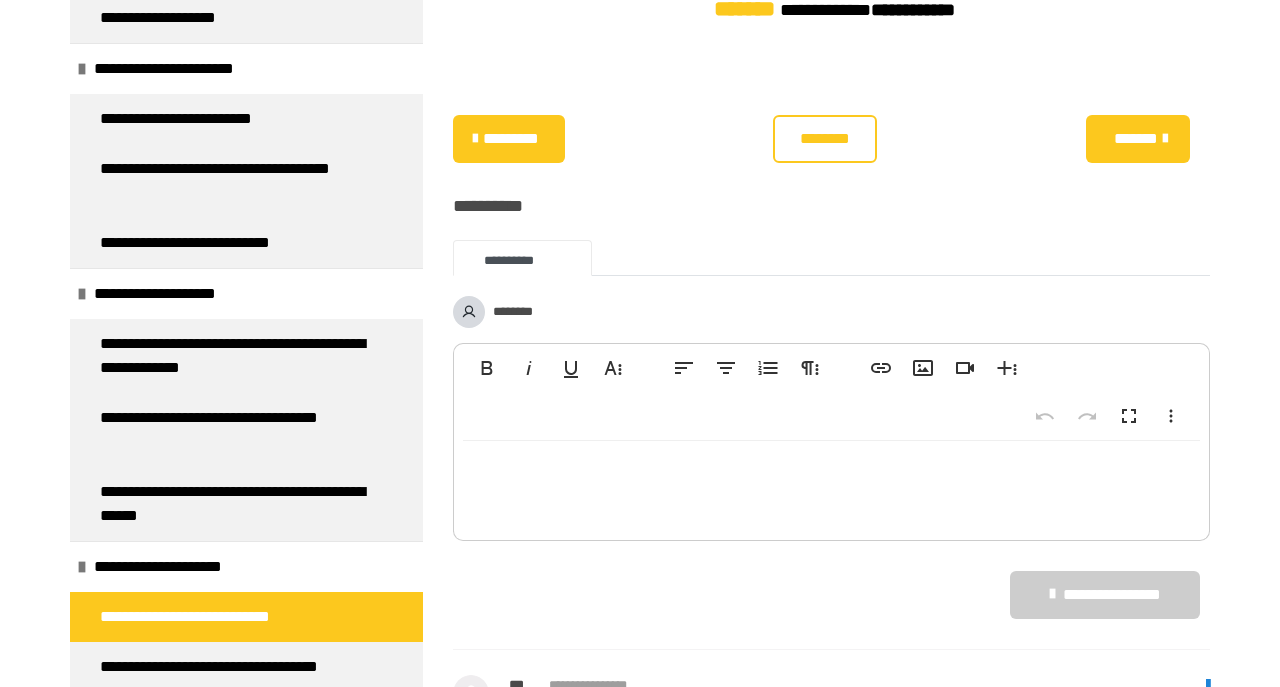scroll, scrollTop: 2142, scrollLeft: 0, axis: vertical 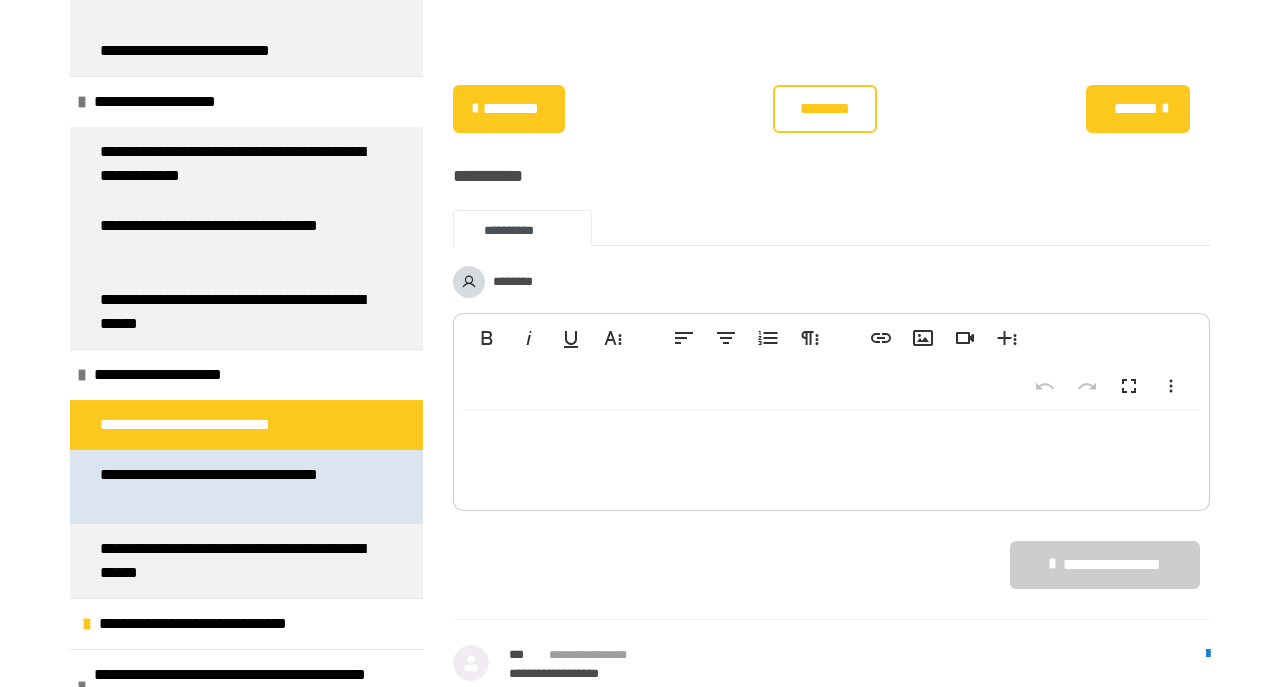 click on "**********" at bounding box center [238, 487] 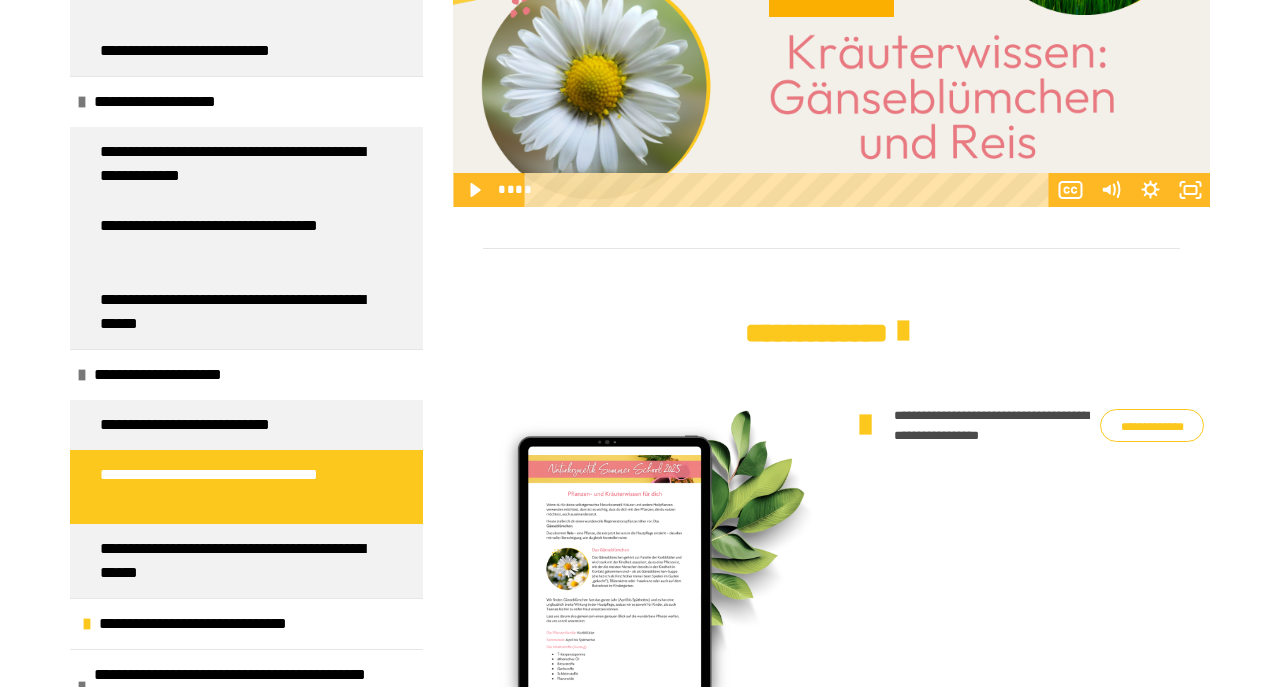 scroll, scrollTop: 1102, scrollLeft: 0, axis: vertical 